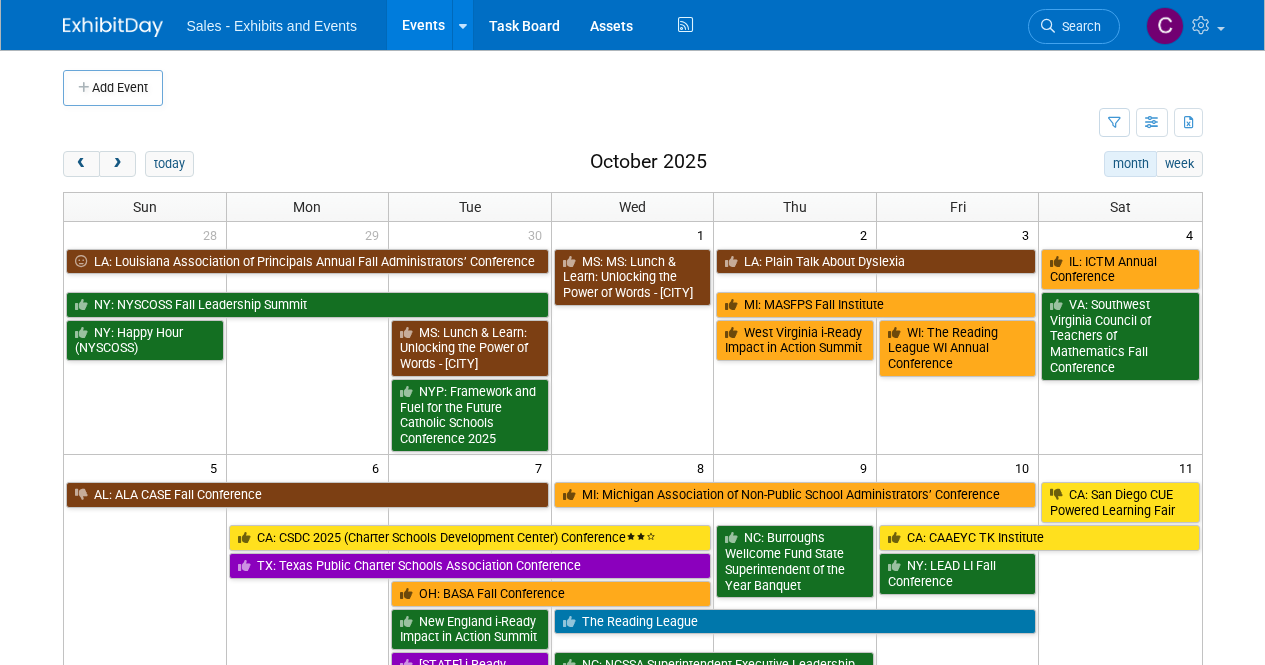 scroll, scrollTop: 450, scrollLeft: 0, axis: vertical 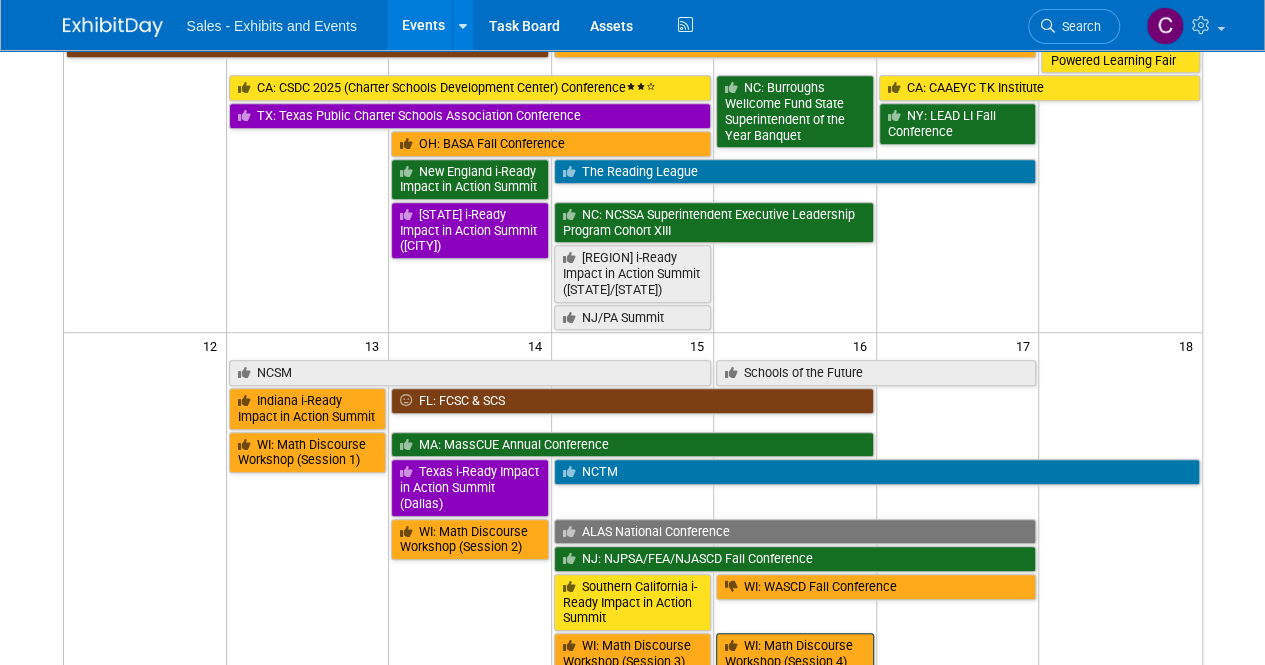 click on "WI: Math Discourse Workshop (Session 4)" at bounding box center [795, 653] 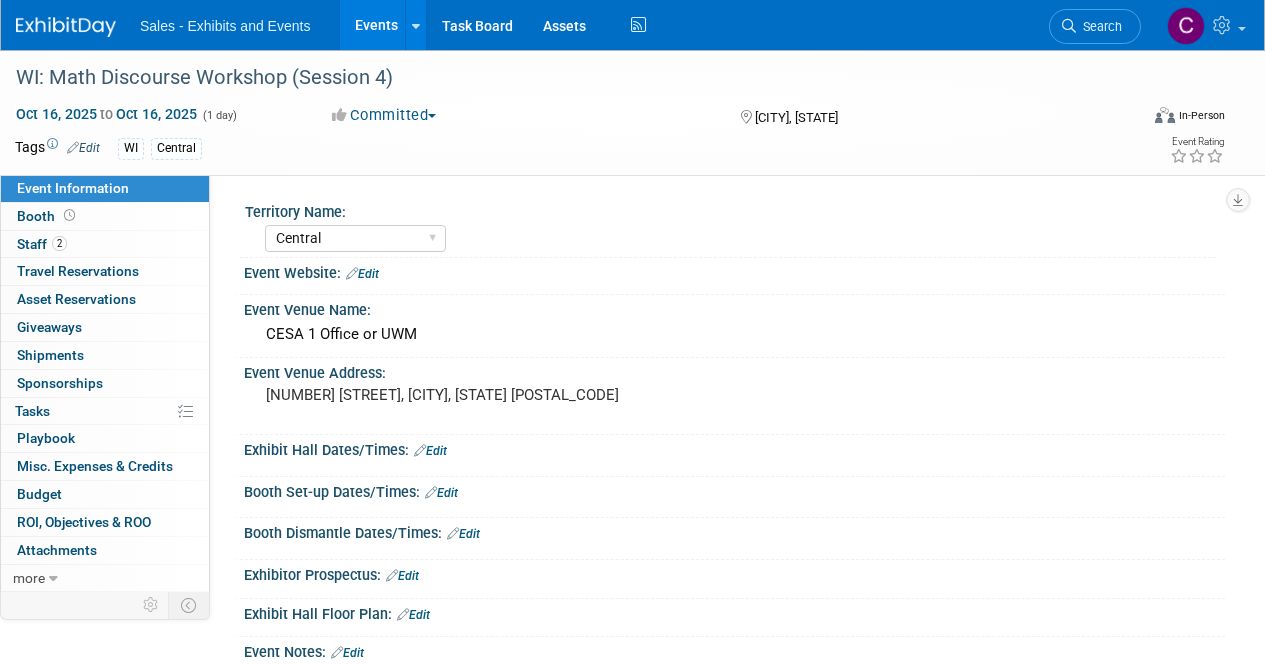select on "Central" 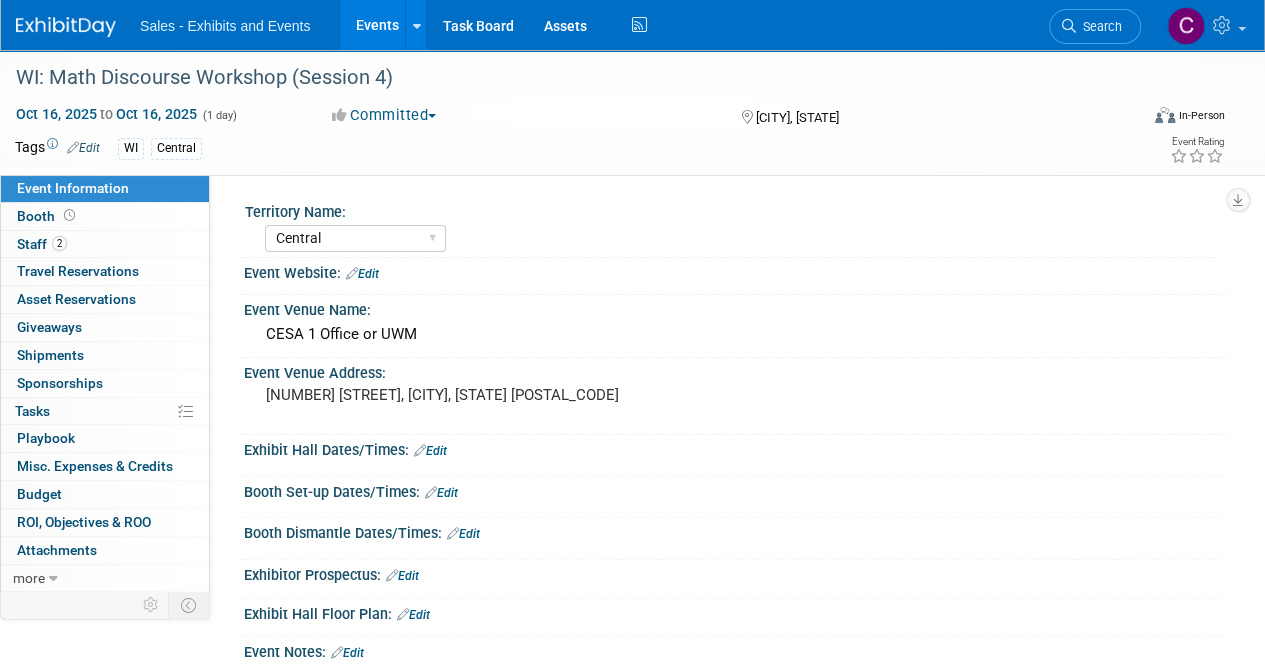 scroll, scrollTop: 0, scrollLeft: 0, axis: both 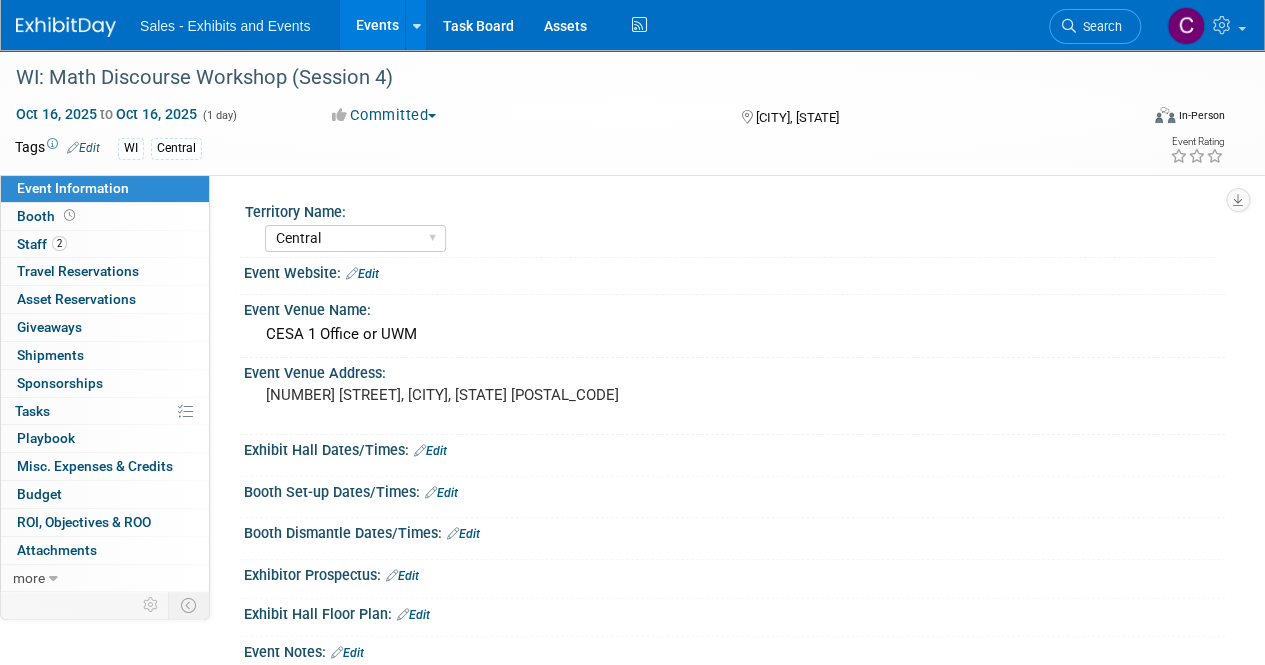 click on "Events" at bounding box center (376, 25) 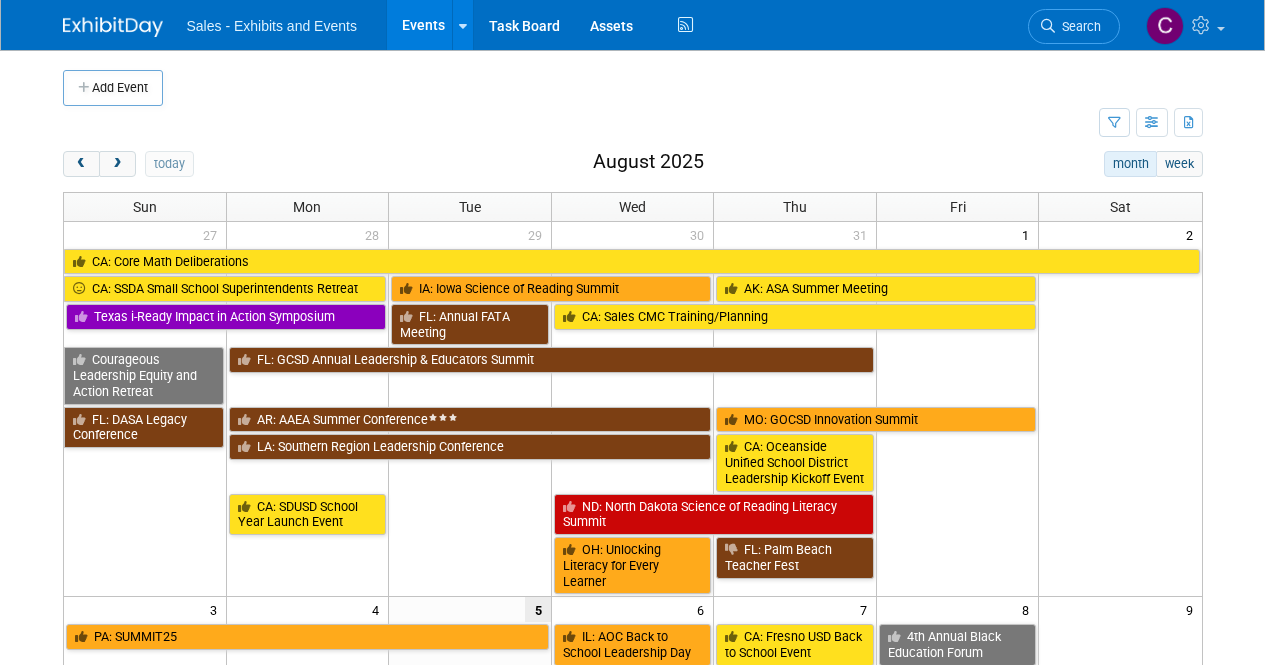 scroll, scrollTop: 0, scrollLeft: 0, axis: both 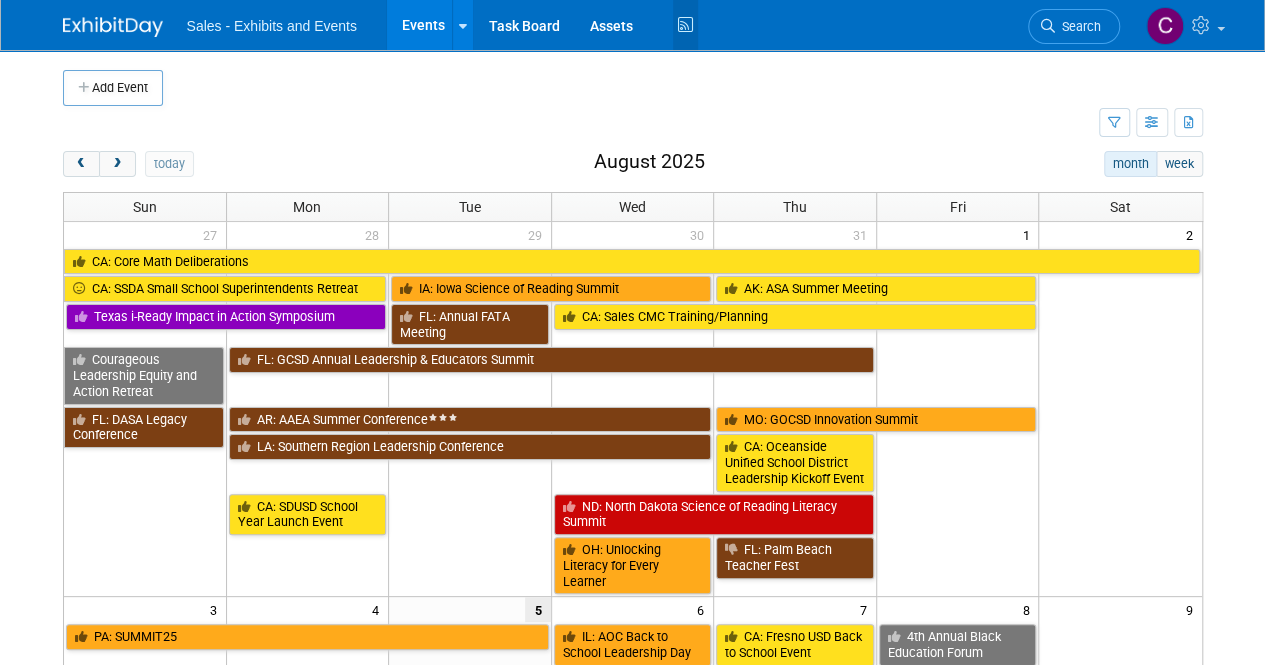 click at bounding box center (685, 25) 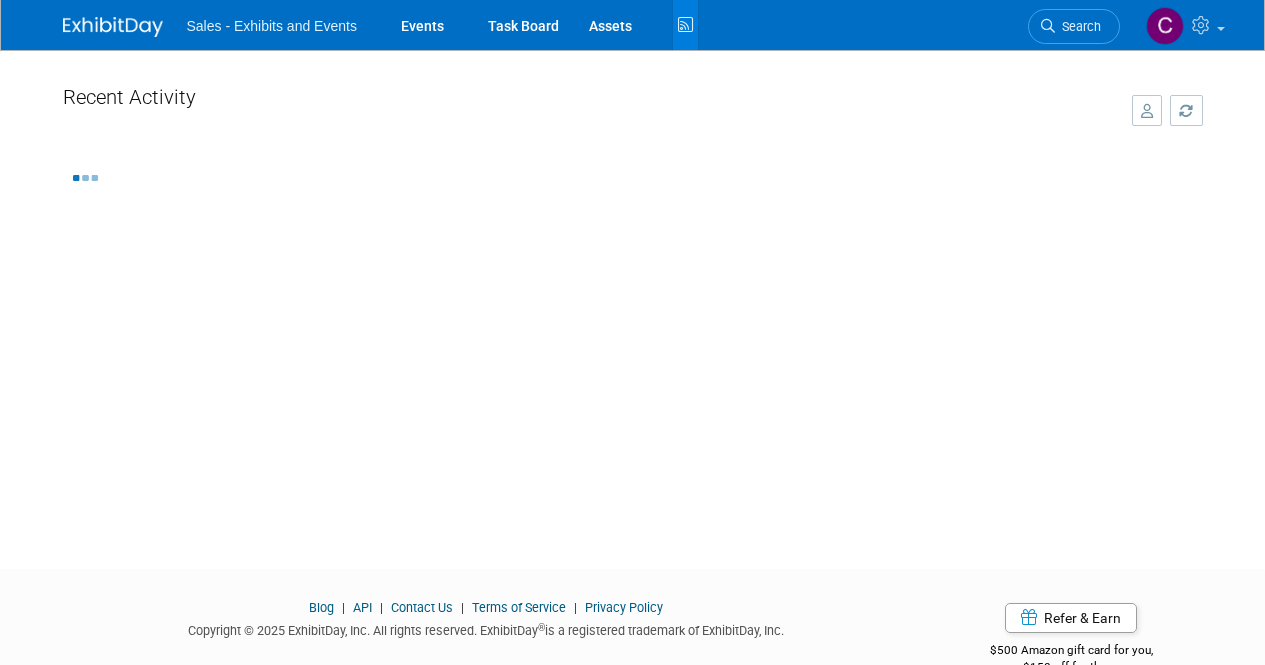 scroll, scrollTop: 0, scrollLeft: 0, axis: both 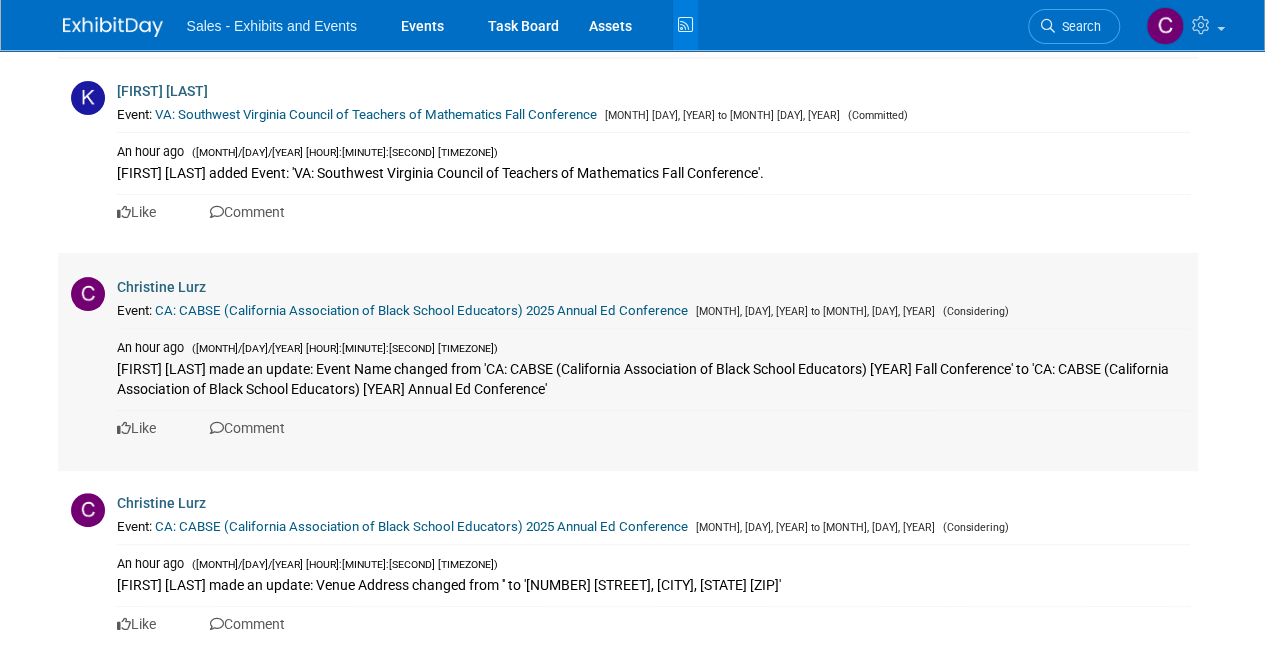 click on "CA: CABSE (California Association of Black School Educators) 2025 Annual Ed Conference" at bounding box center (421, 310) 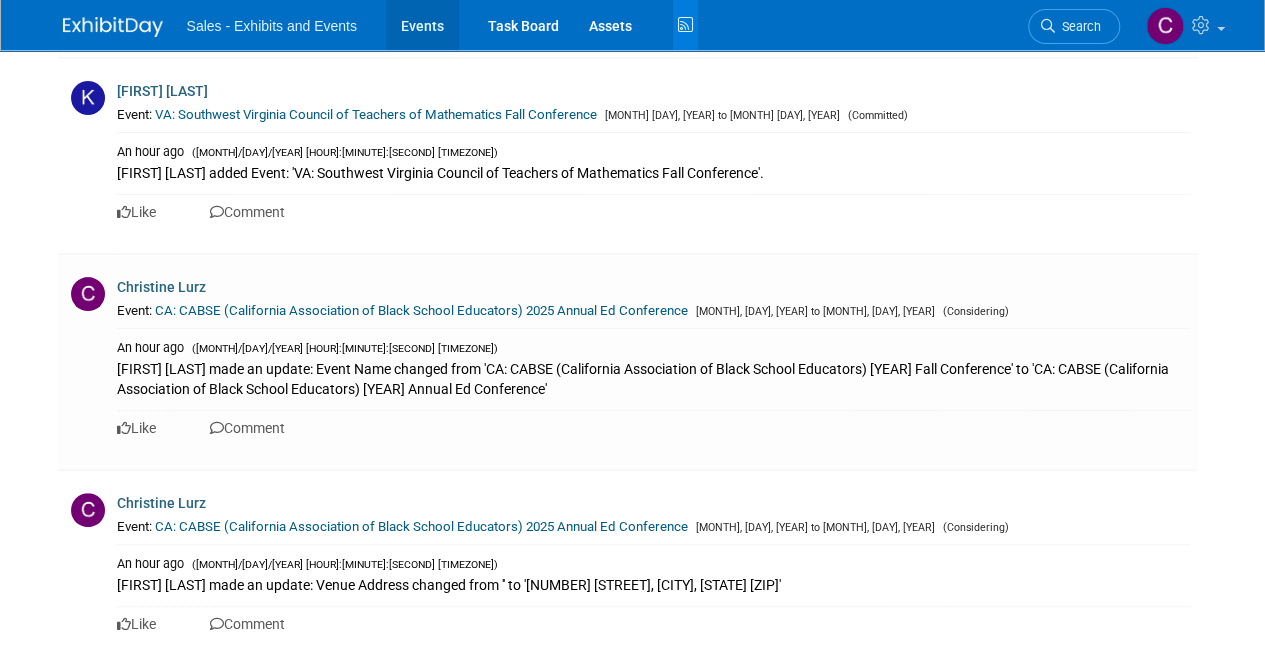 click on "Events" at bounding box center (422, 25) 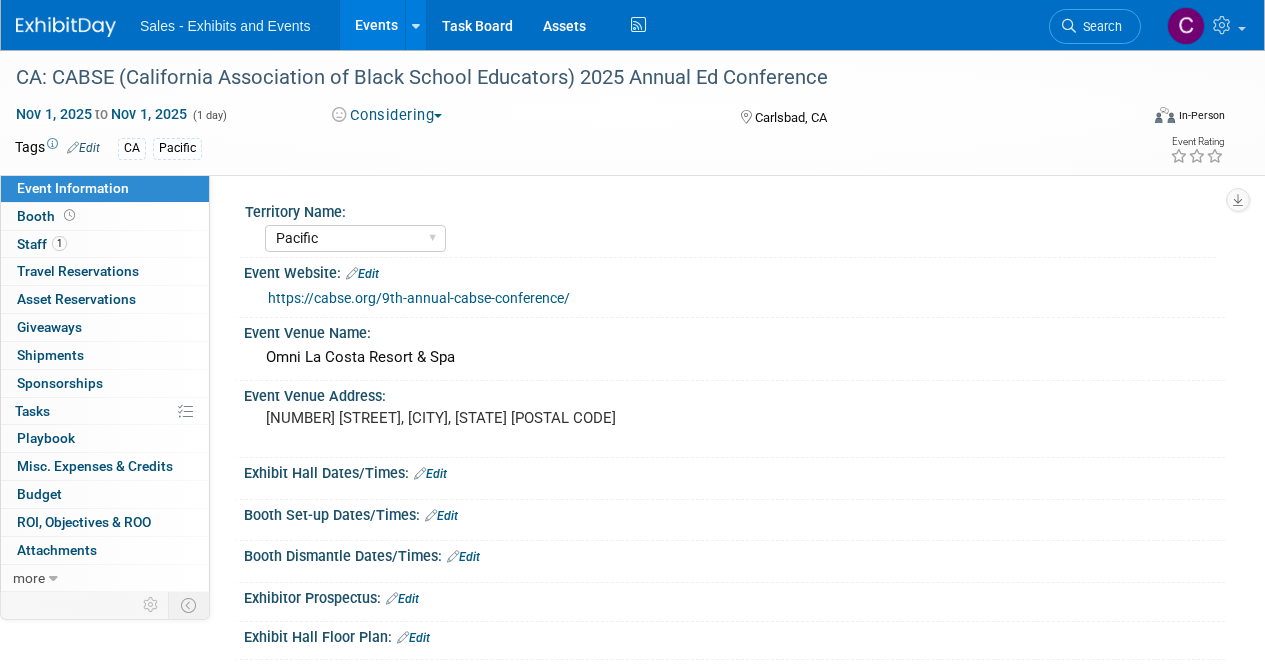select on "Pacific" 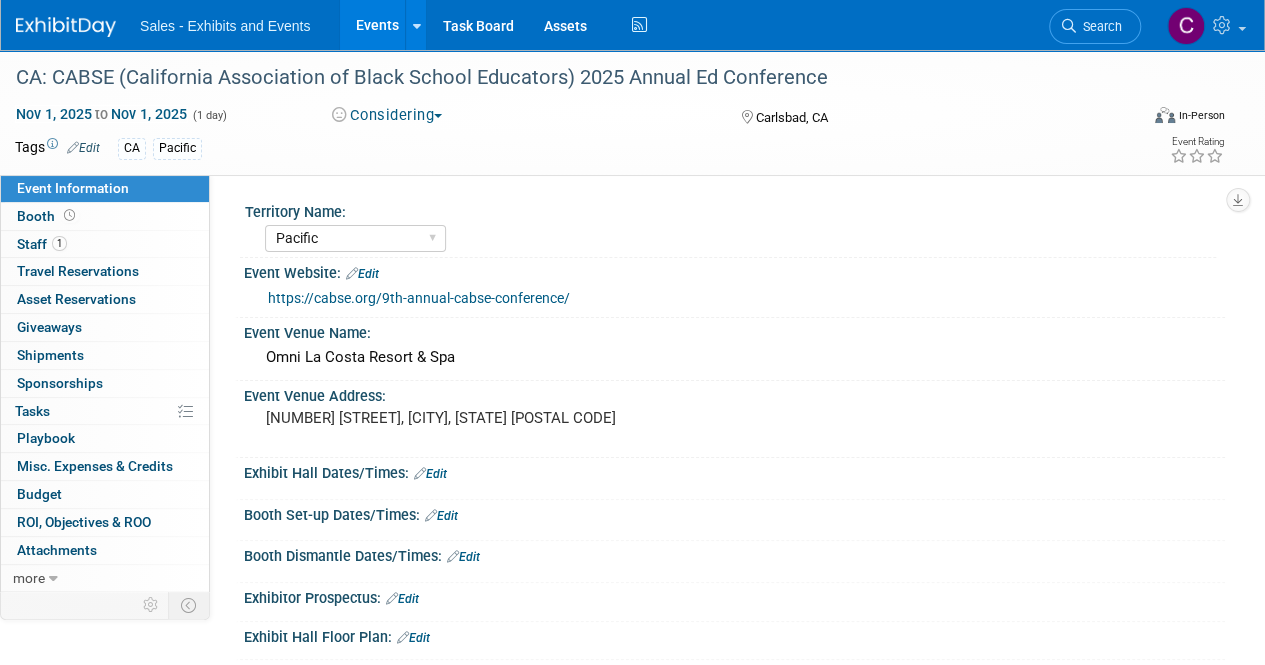 scroll, scrollTop: 0, scrollLeft: 0, axis: both 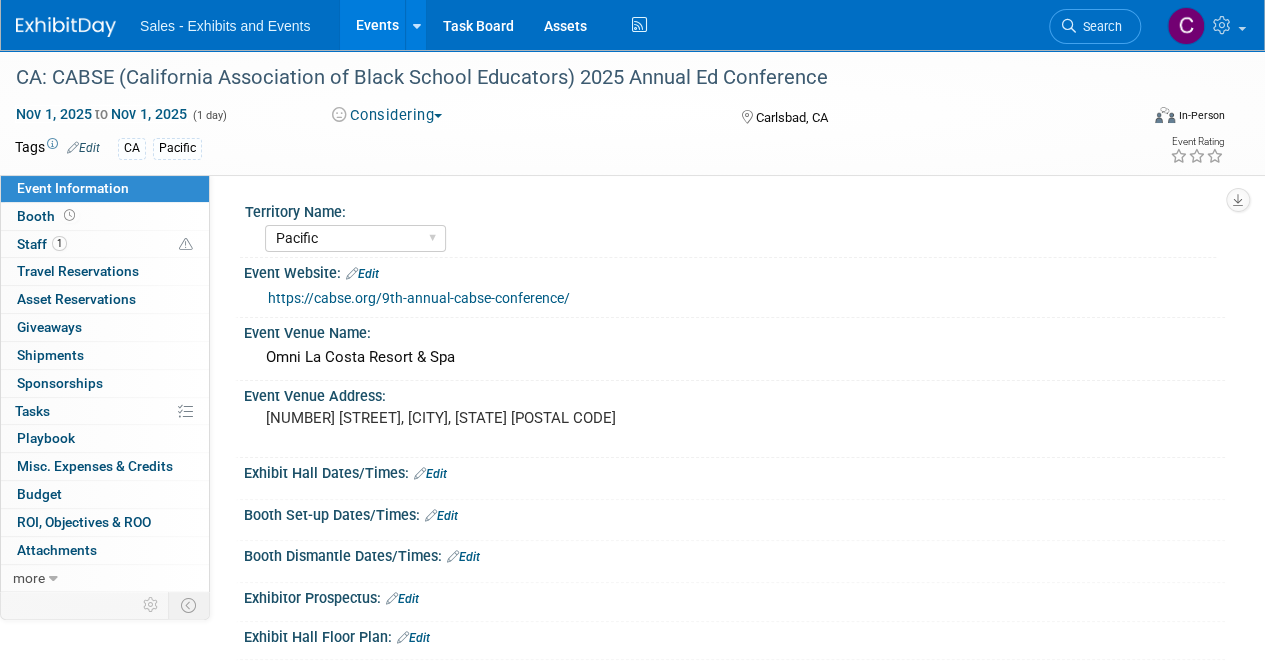 click on "Considering" at bounding box center (387, 115) 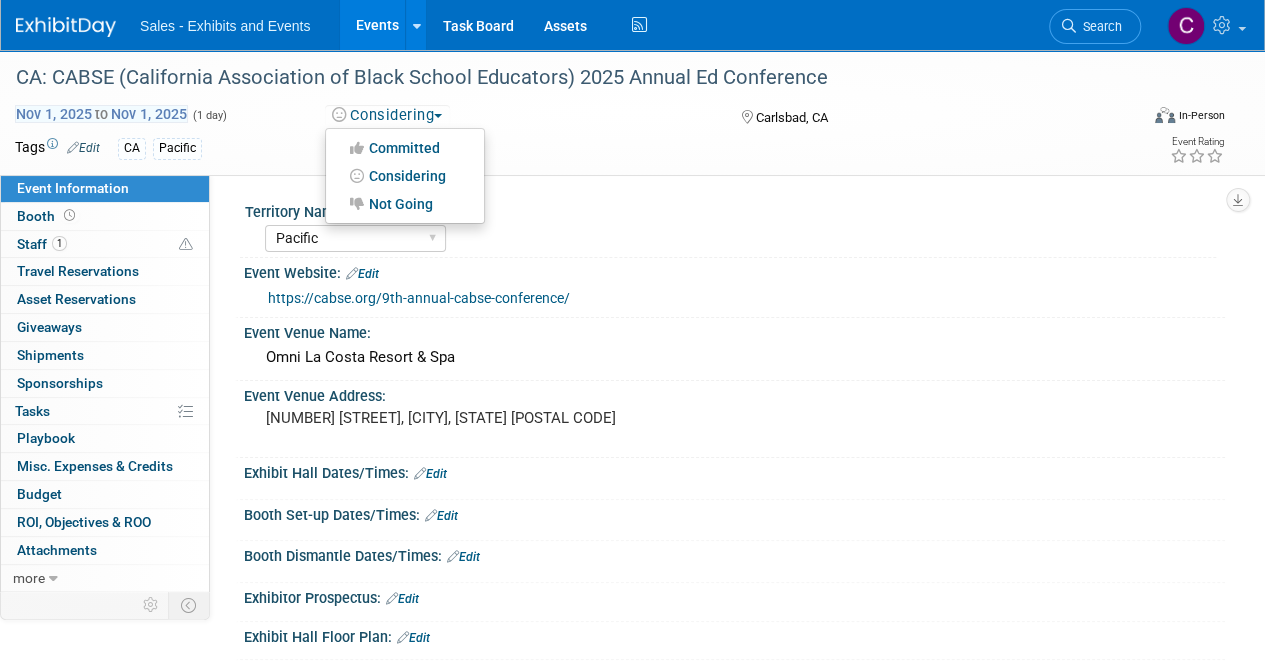 click on "Nov 1, 2025  to  Nov 1, 2025" at bounding box center [101, 114] 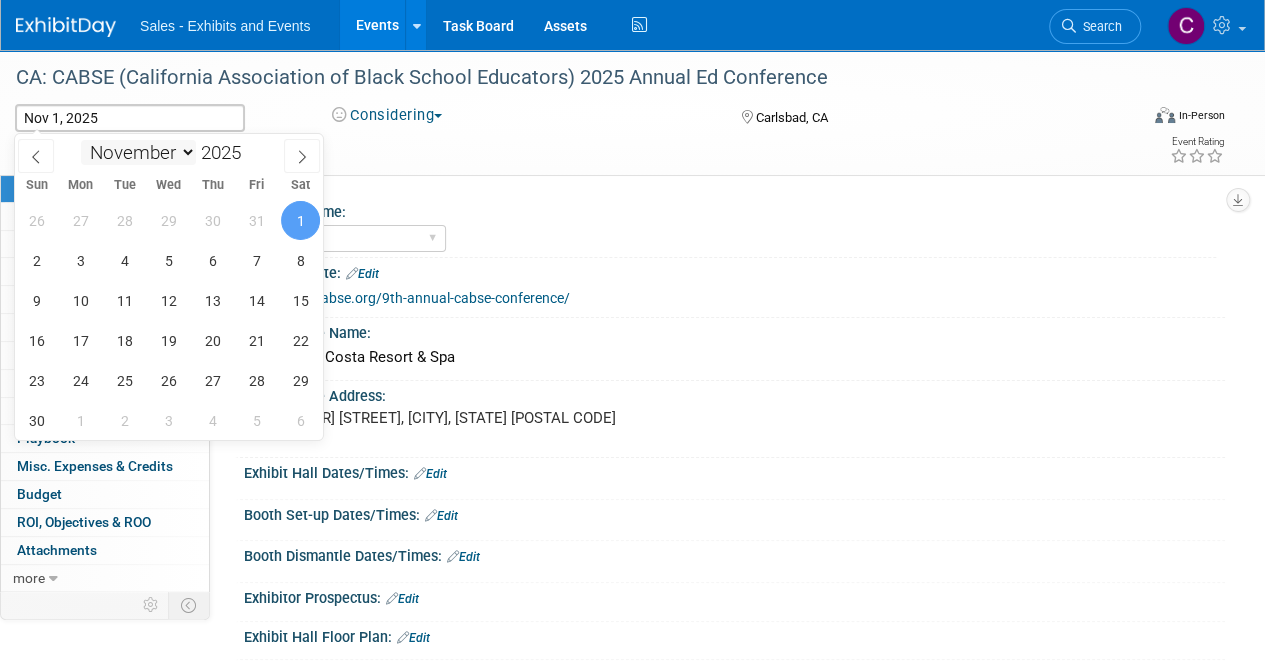 click on "January February March April May June July August September October November December" at bounding box center [138, 152] 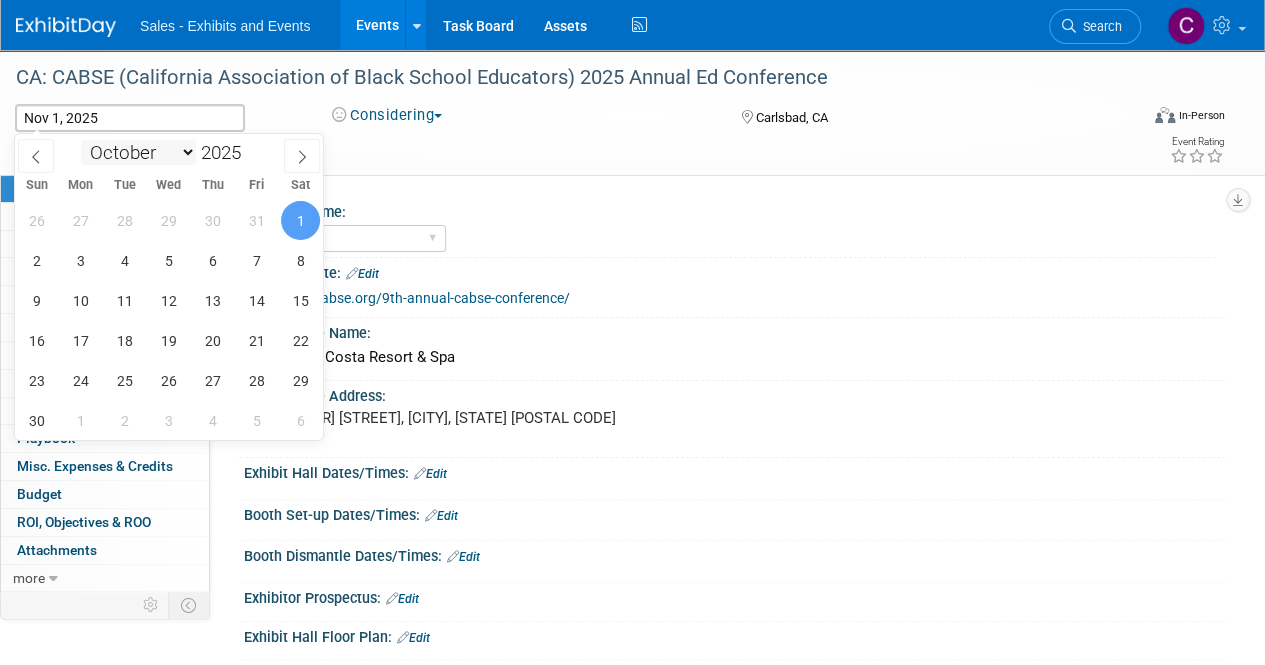 click on "January February March April May June July August September October November December" at bounding box center [138, 152] 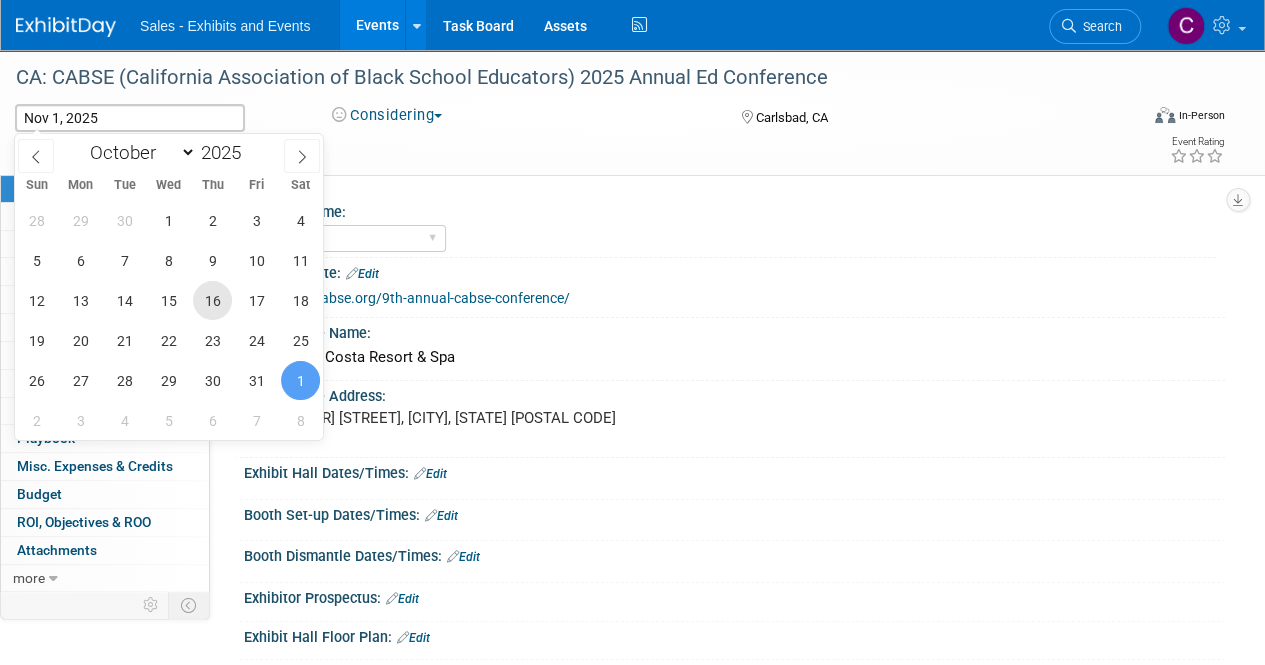 click on "16" at bounding box center (212, 300) 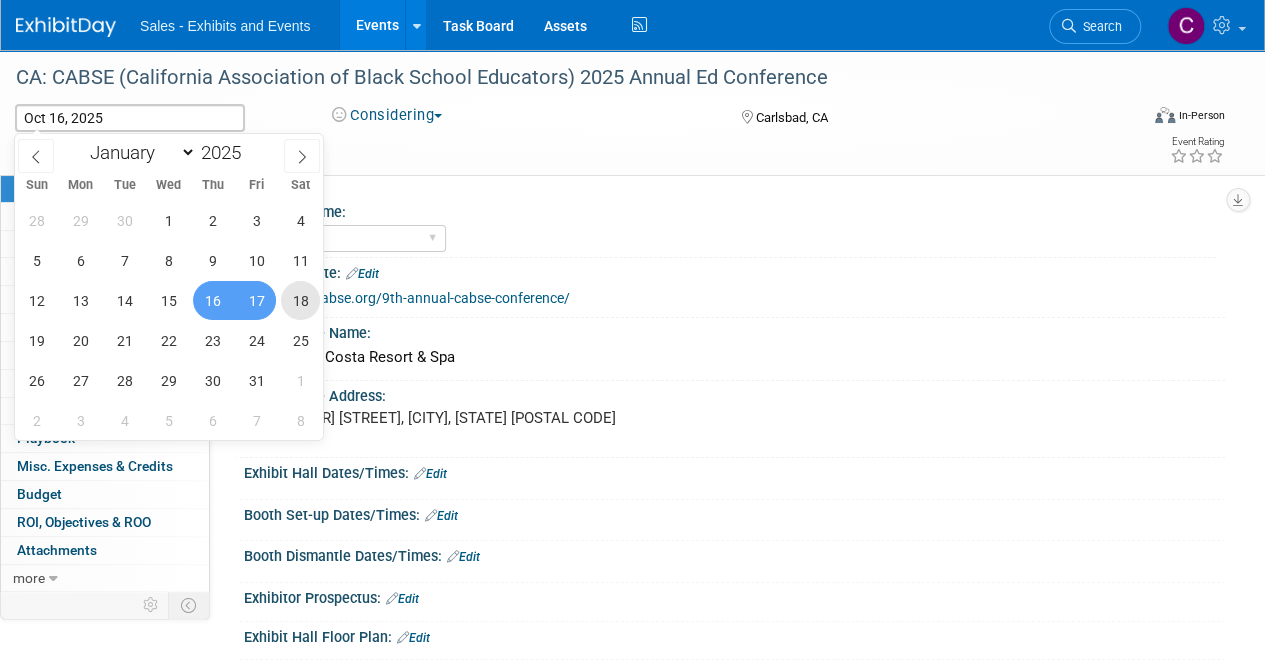 click on "18" at bounding box center [300, 300] 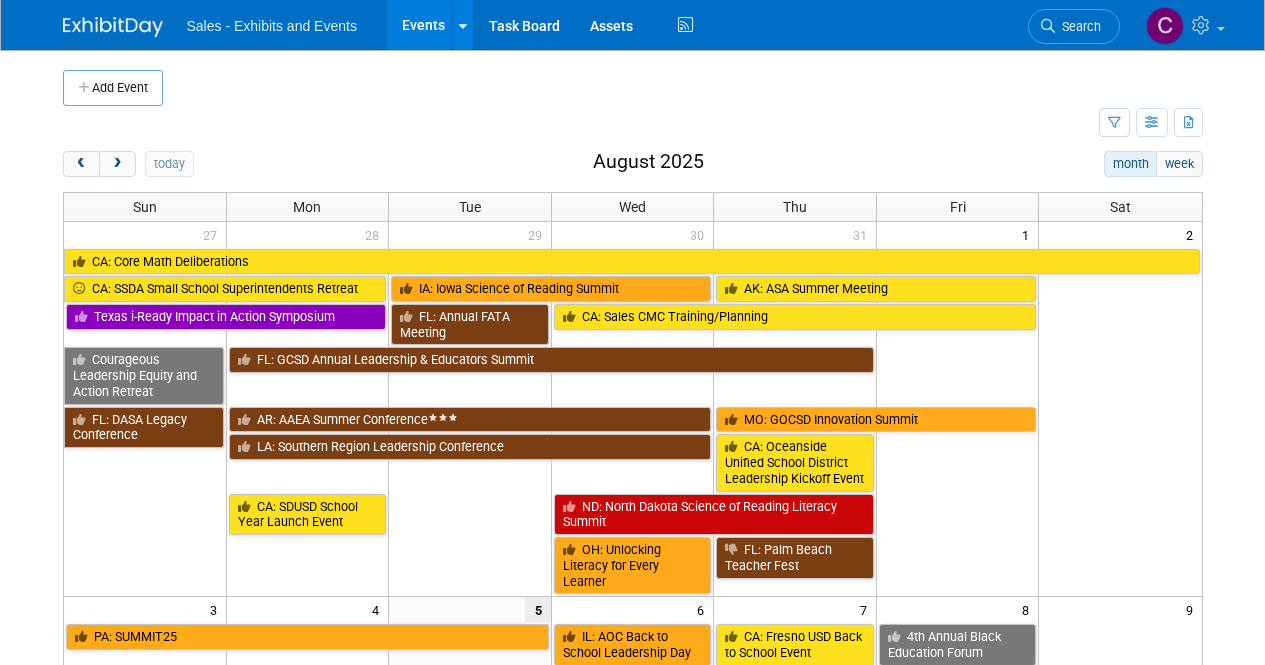 scroll, scrollTop: 0, scrollLeft: 0, axis: both 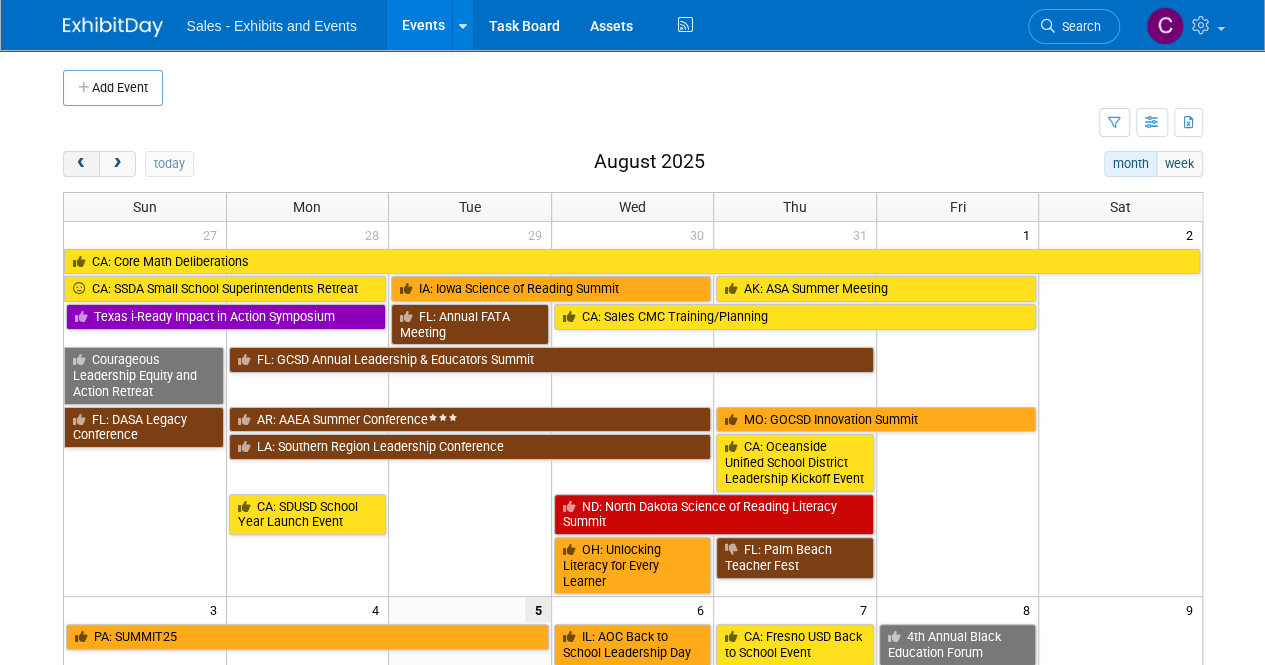 click at bounding box center (81, 164) 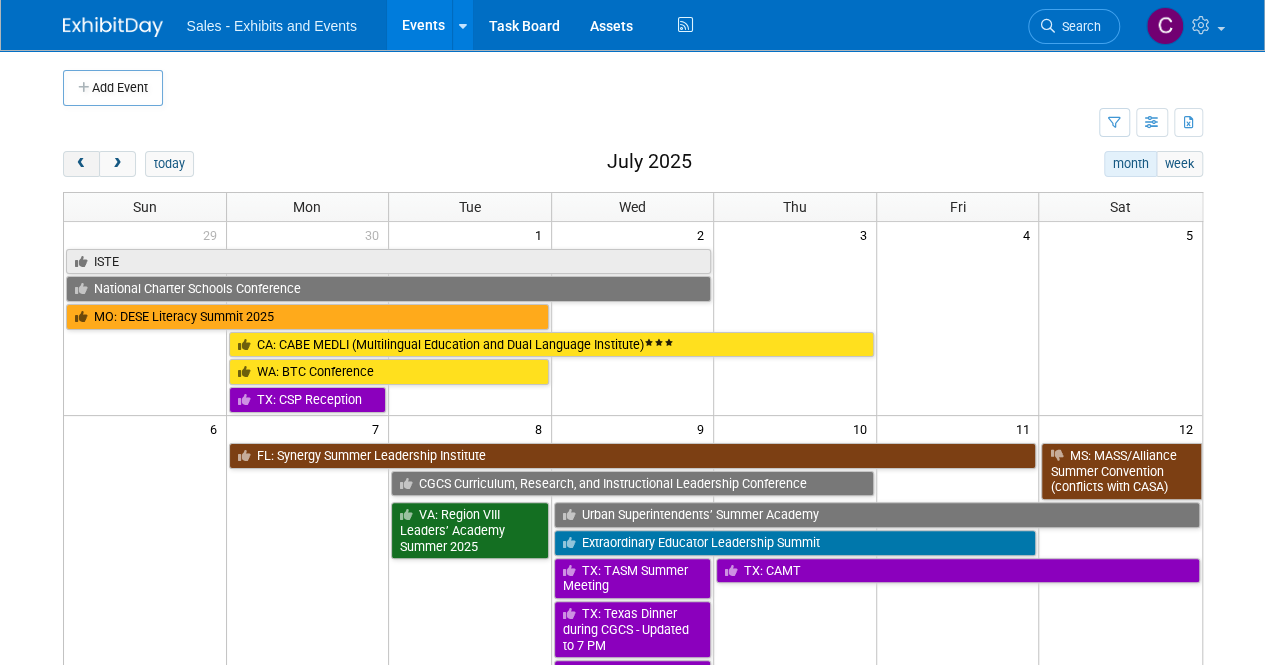 click at bounding box center (81, 164) 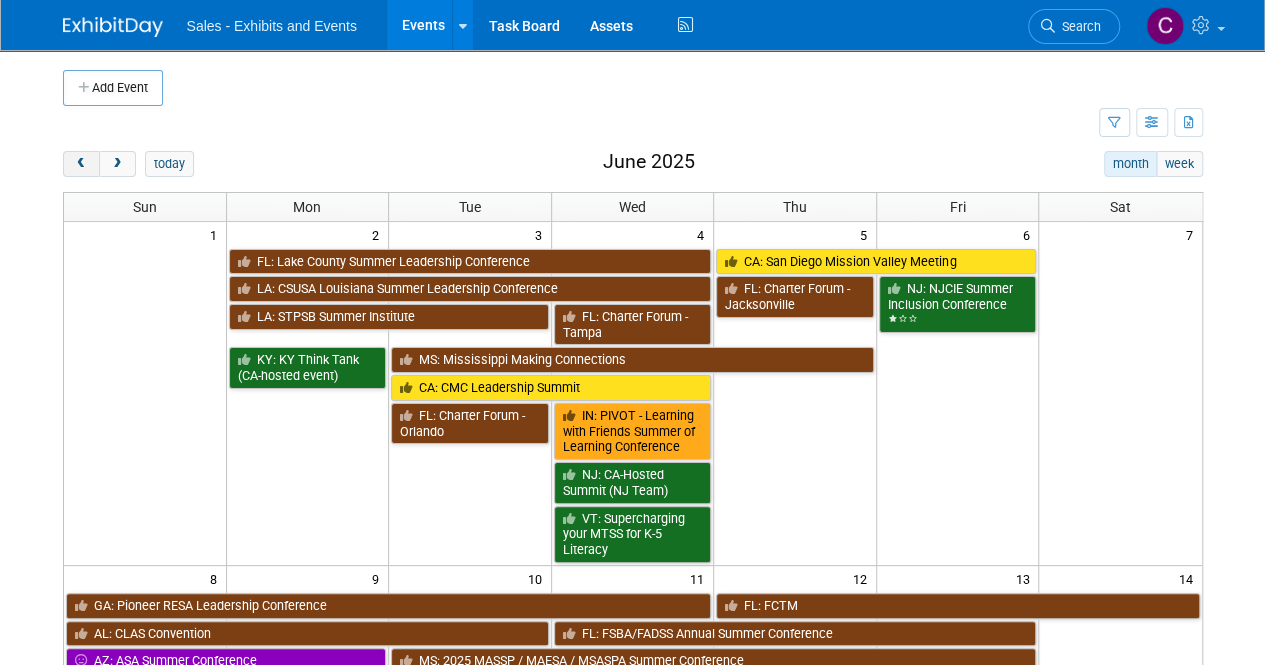 click at bounding box center (81, 164) 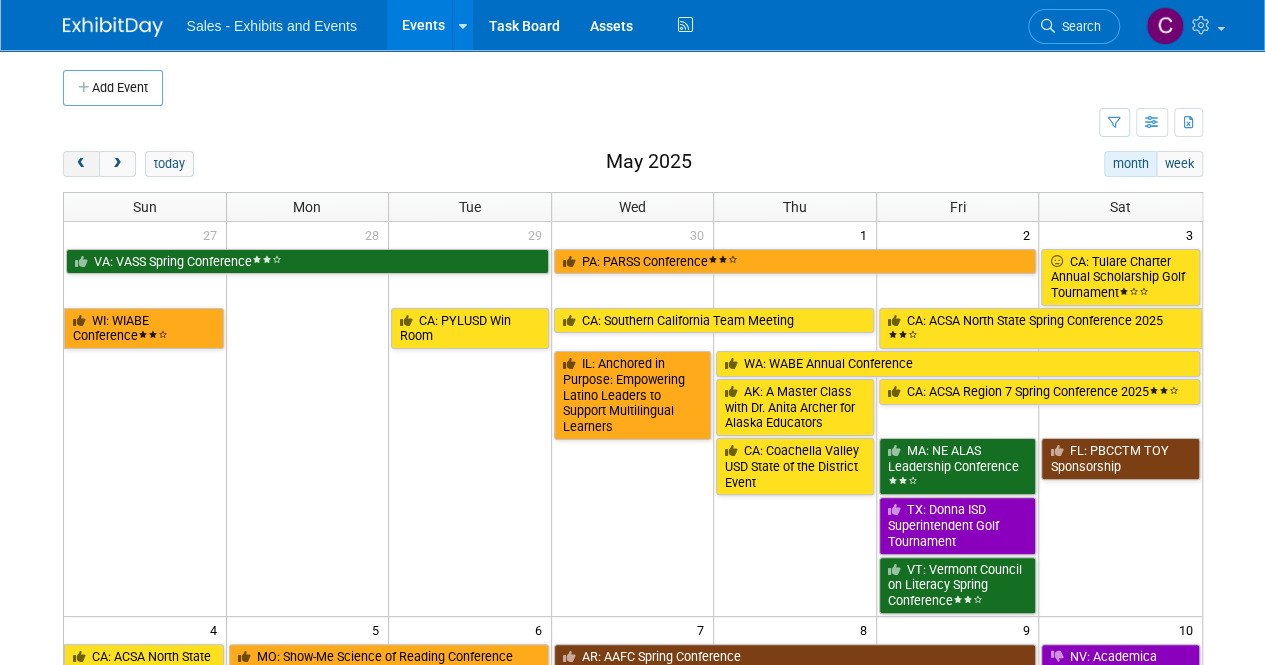 click at bounding box center (81, 164) 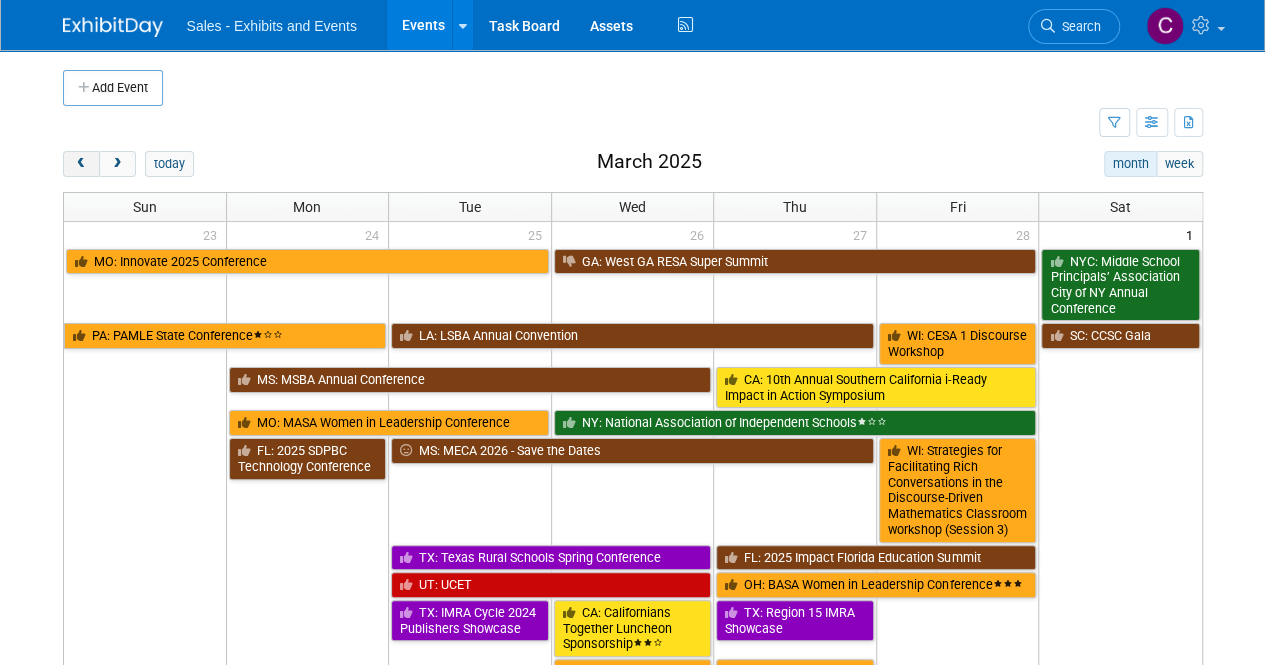click at bounding box center [81, 164] 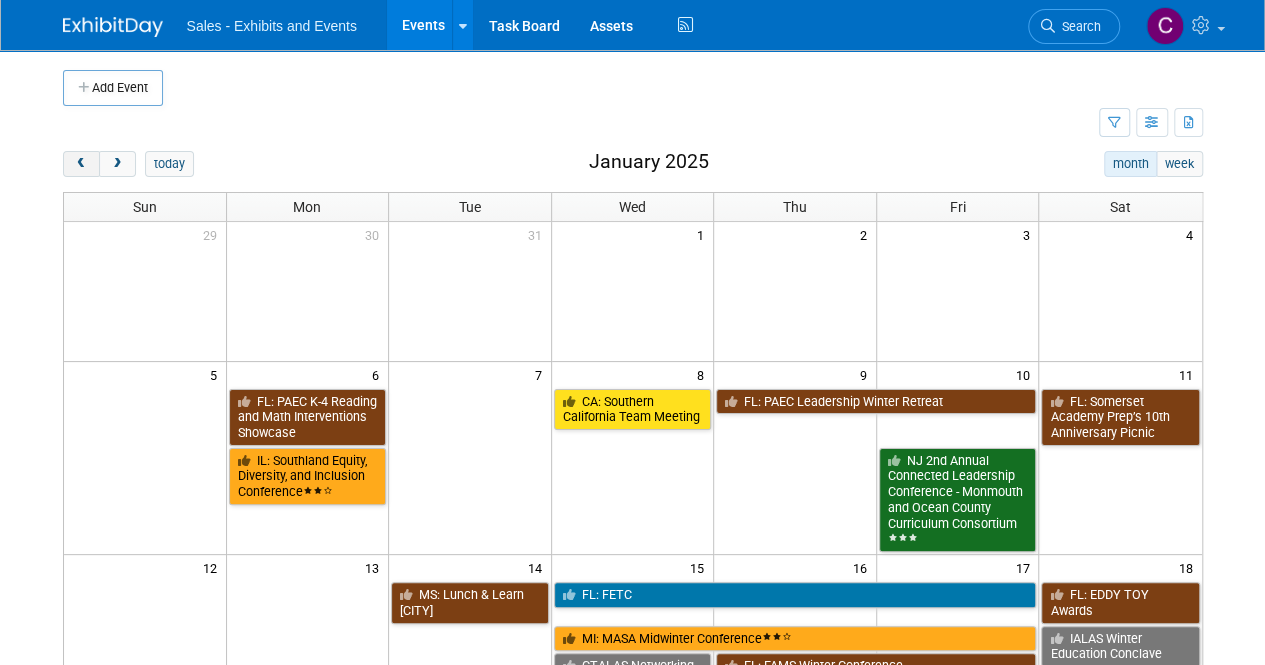 click at bounding box center (81, 164) 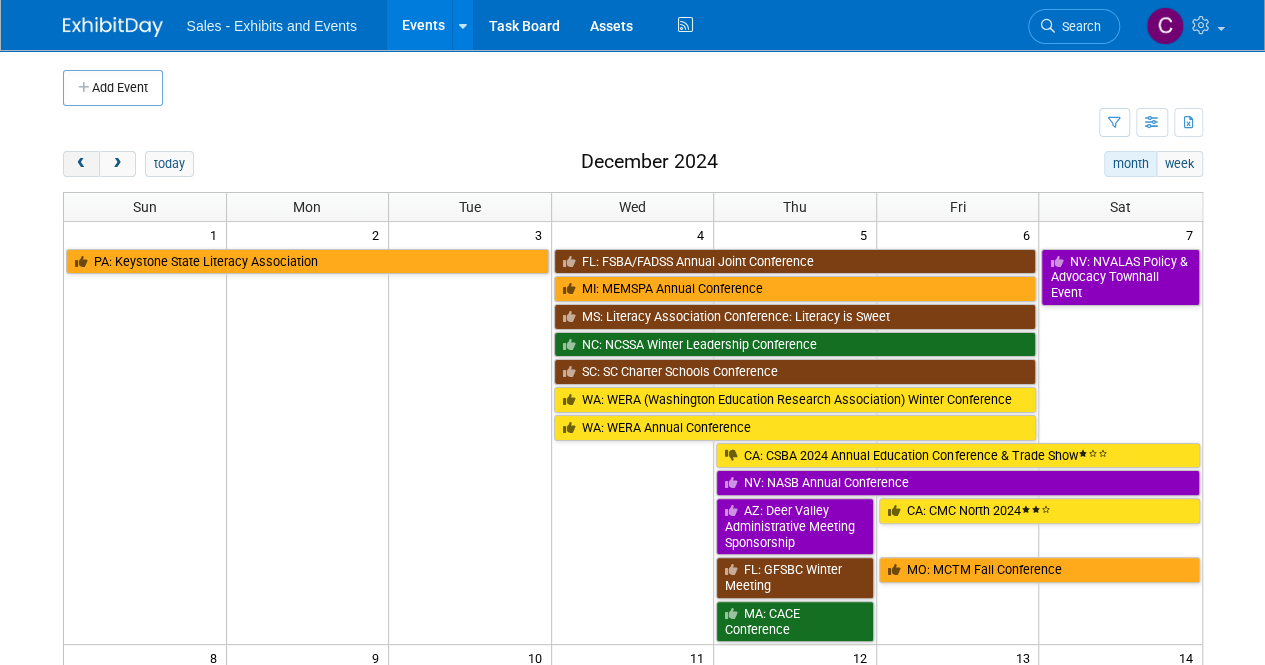 click at bounding box center [81, 164] 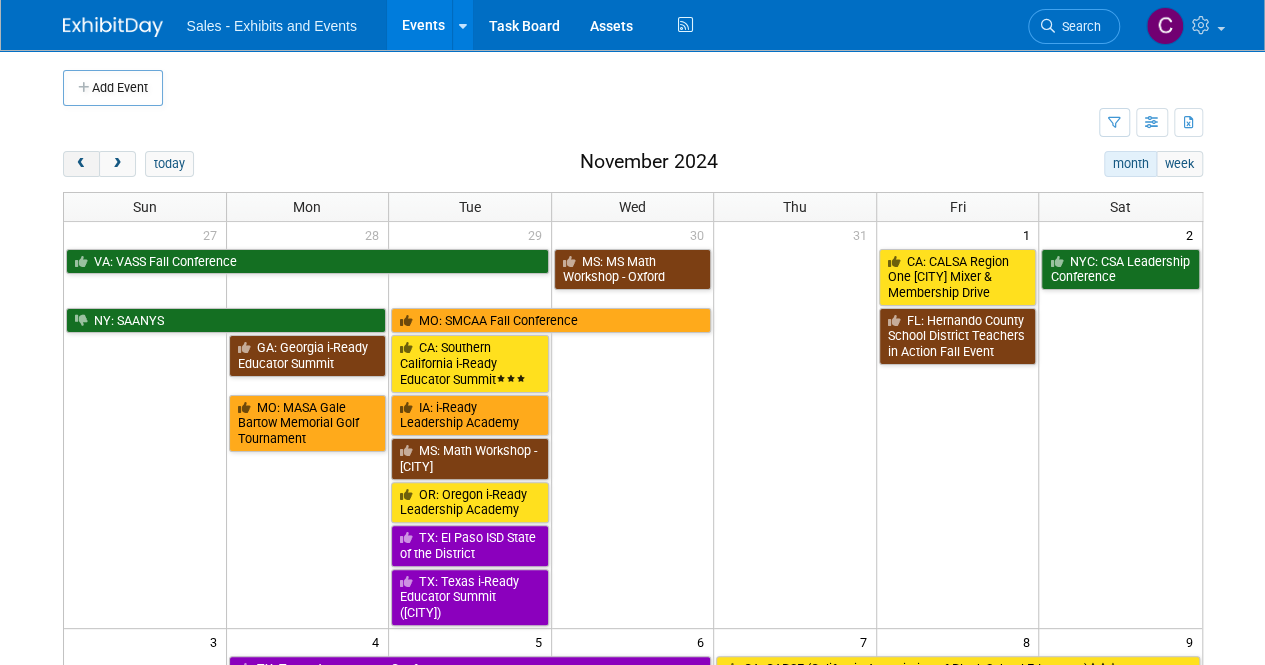 click at bounding box center (81, 164) 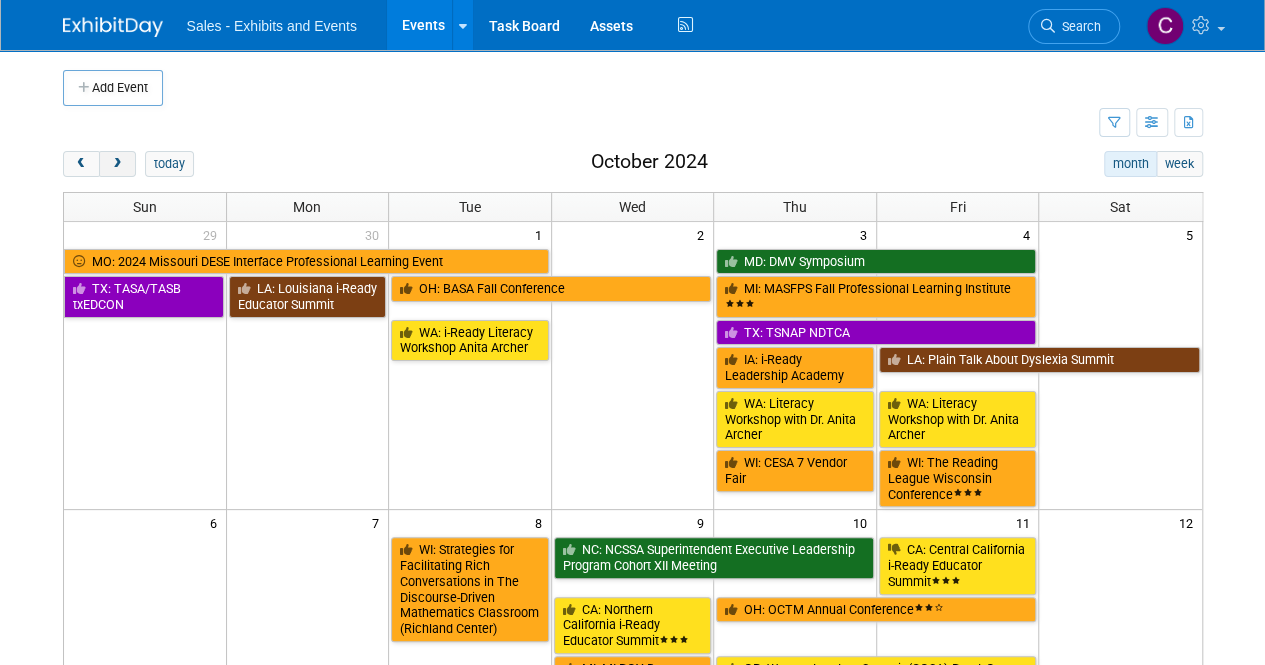 click at bounding box center [117, 164] 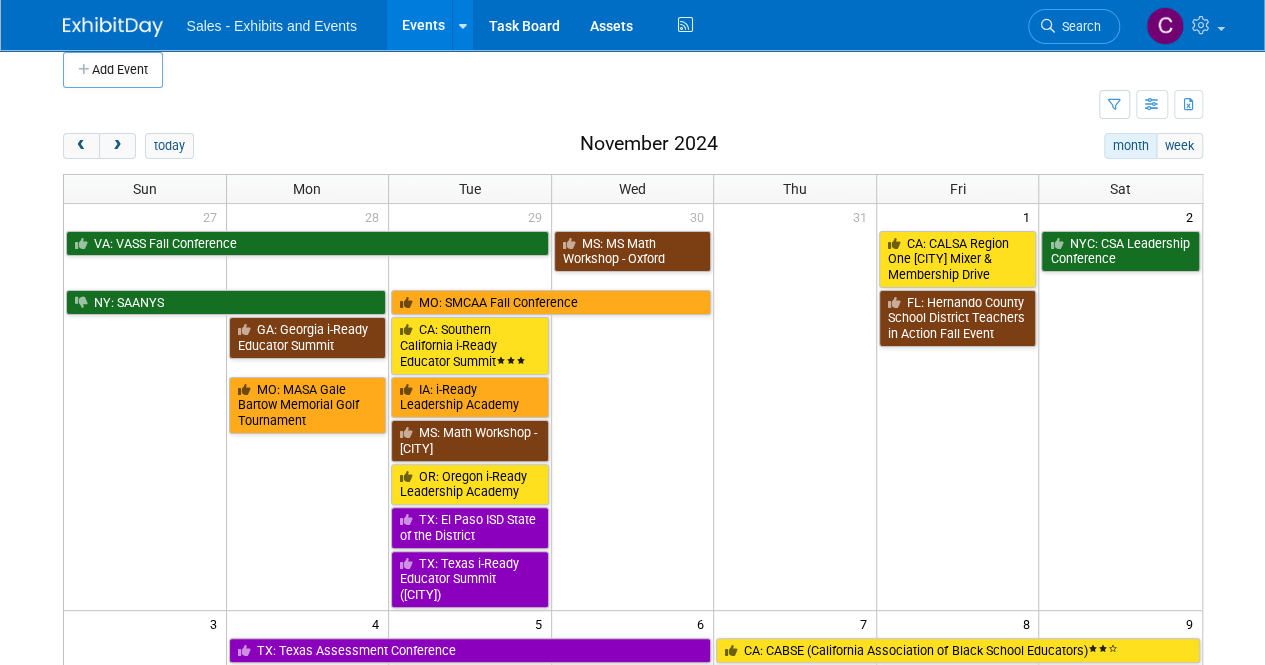 scroll, scrollTop: 0, scrollLeft: 0, axis: both 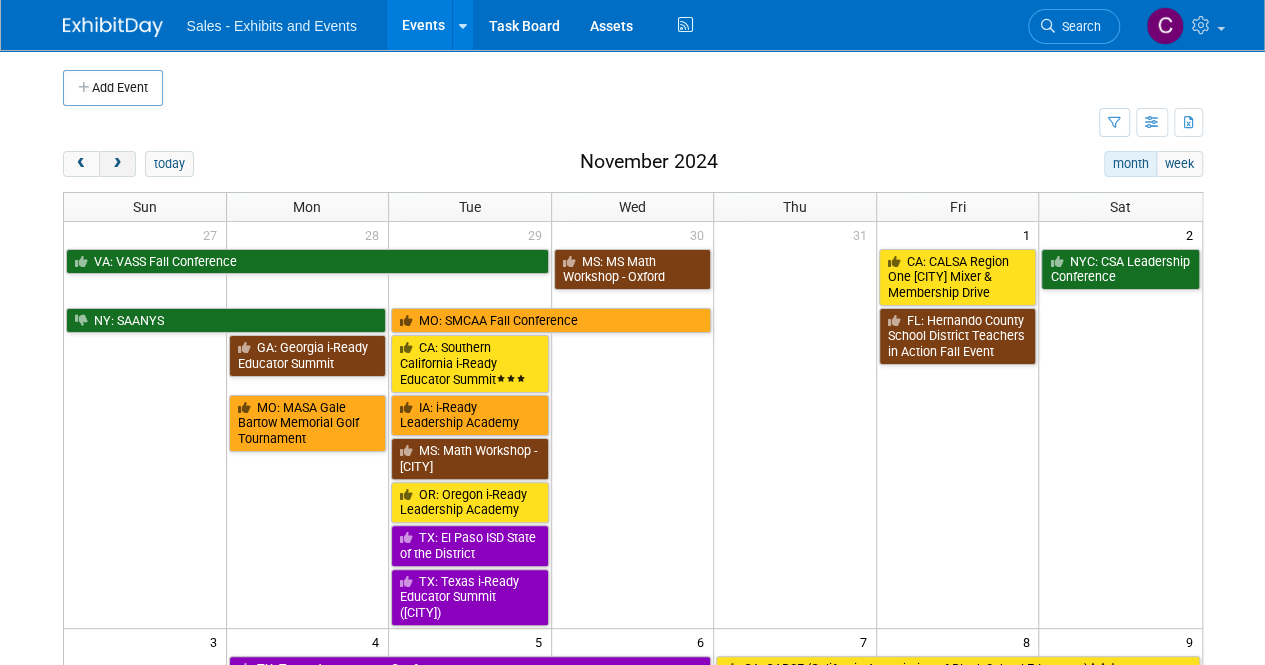 click at bounding box center (117, 164) 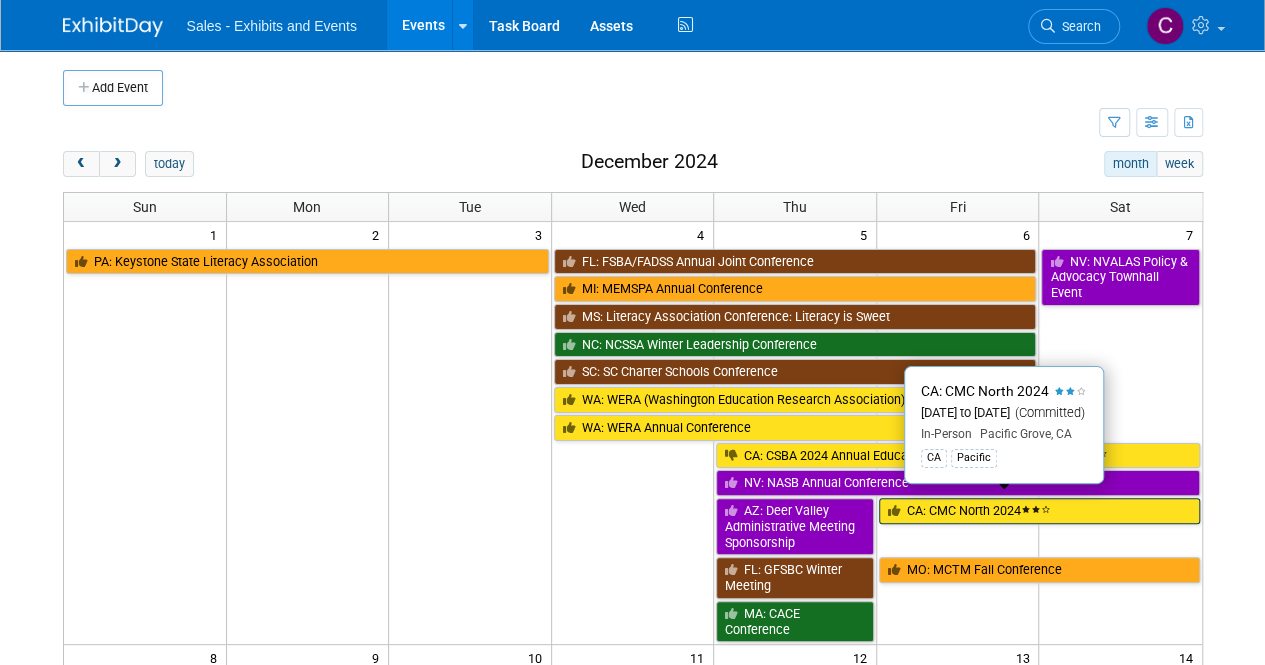 click on "CA: CMC North 2024" at bounding box center [1039, 511] 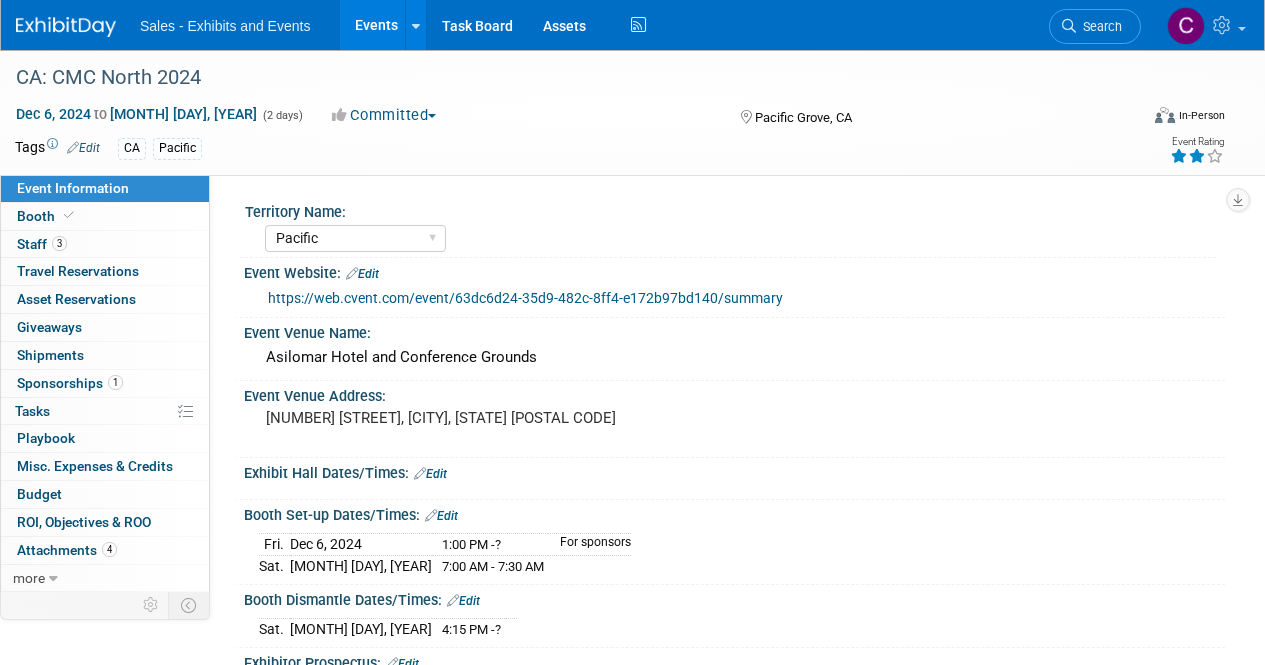 select on "Pacific" 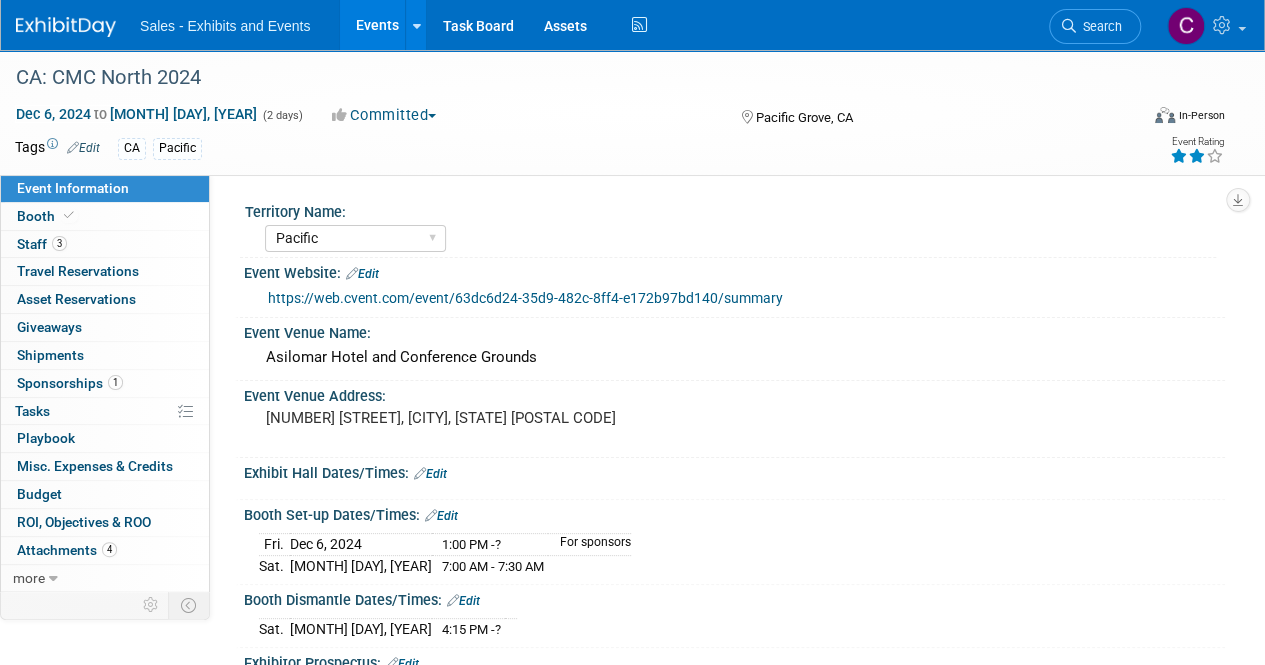 scroll, scrollTop: 0, scrollLeft: 0, axis: both 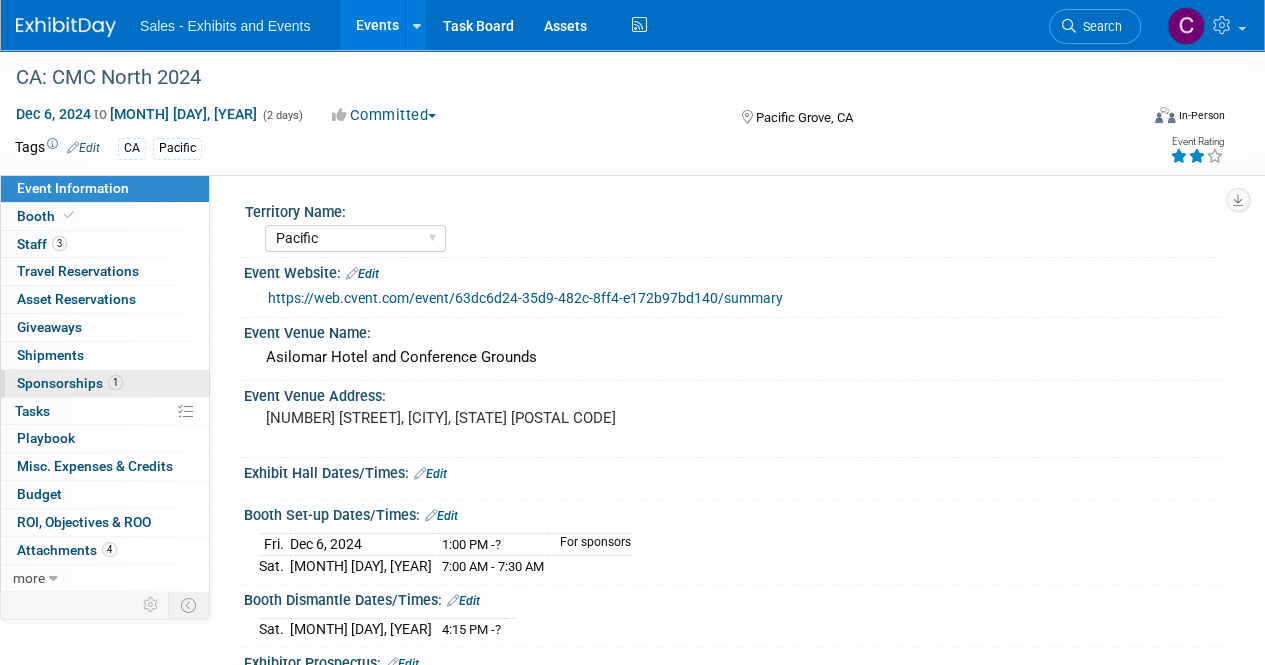 click on "Sponsorships 1" at bounding box center (70, 383) 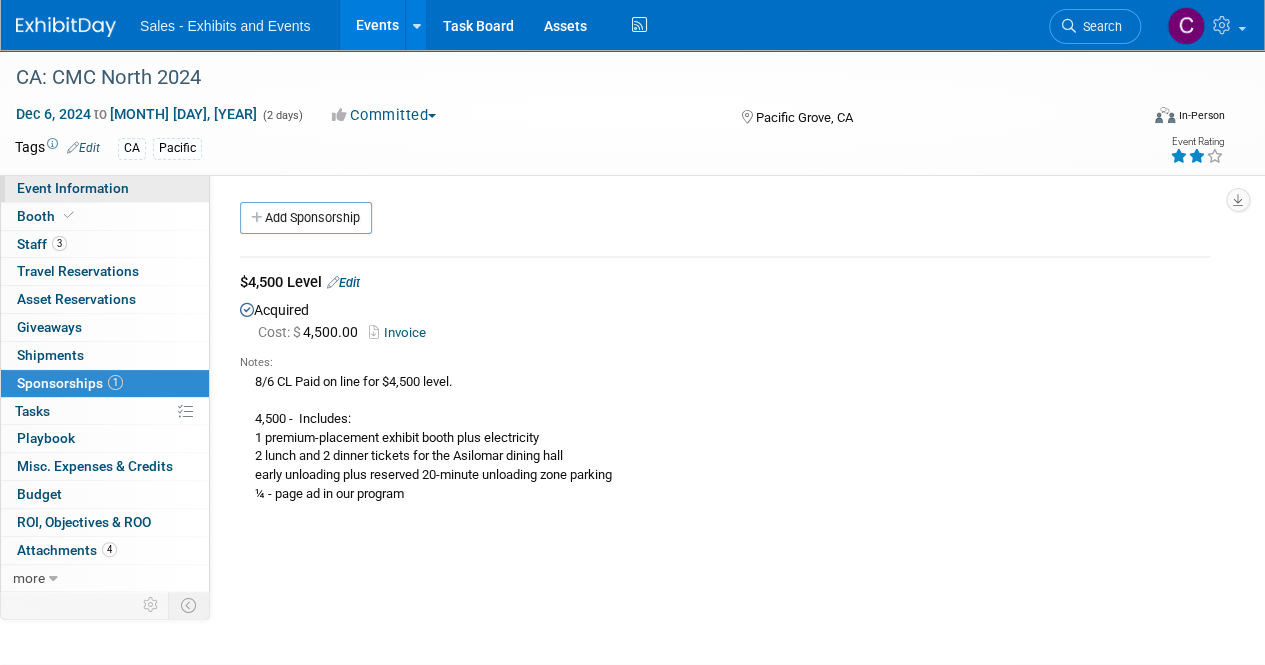 click on "Event Information" at bounding box center (105, 188) 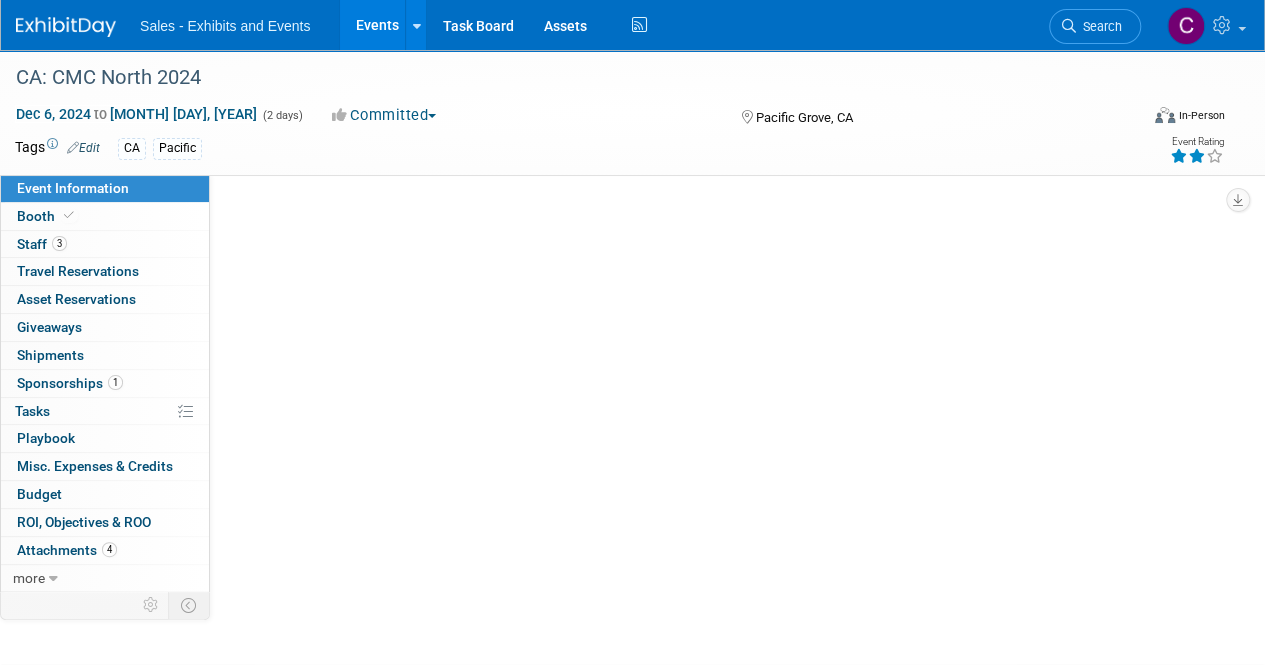 select on "Pacific" 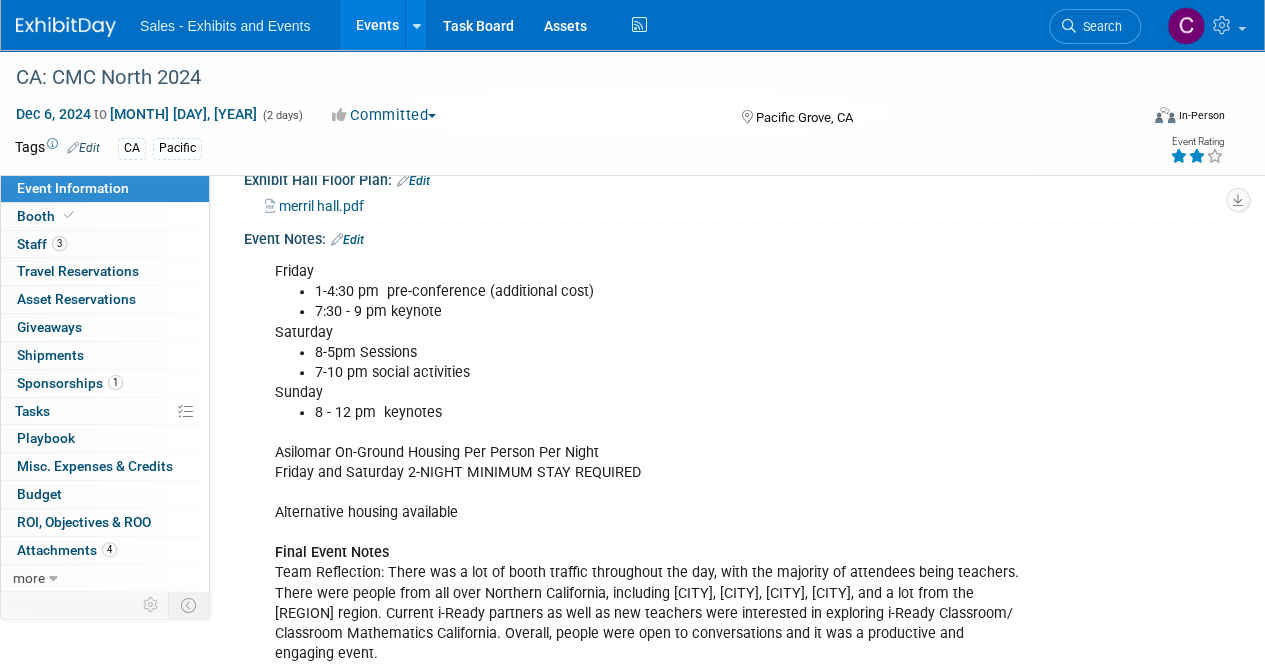 scroll, scrollTop: 542, scrollLeft: 0, axis: vertical 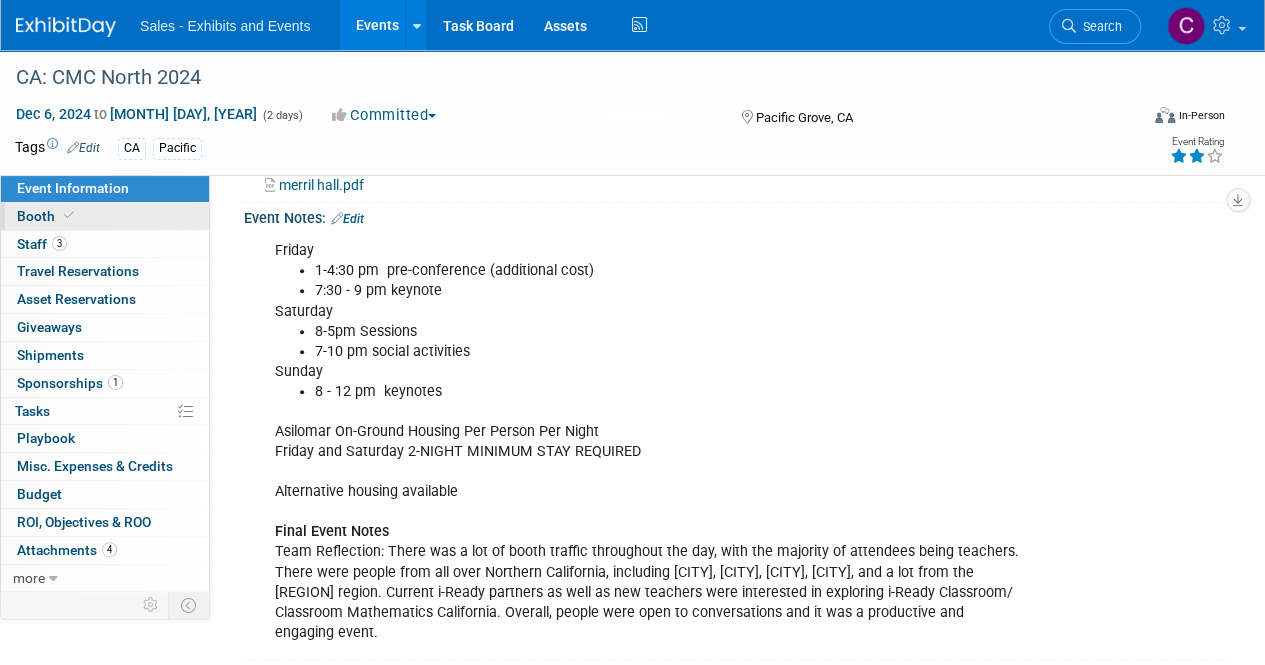 click on "Booth" at bounding box center [47, 216] 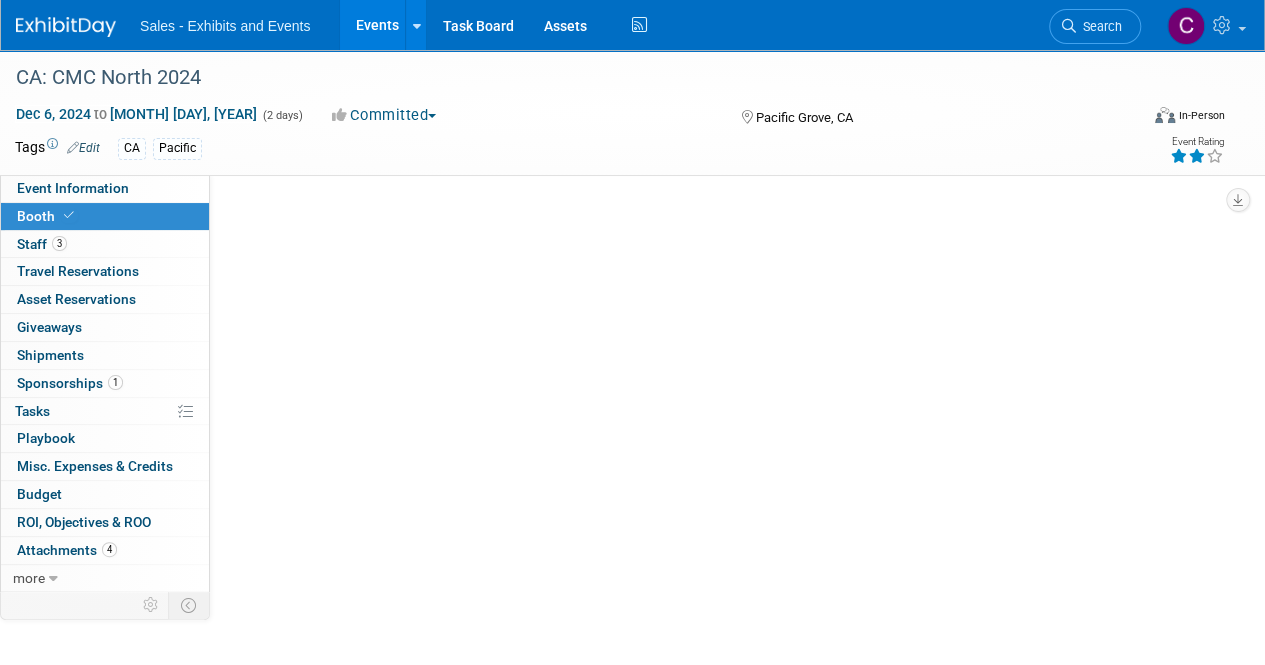scroll, scrollTop: 0, scrollLeft: 0, axis: both 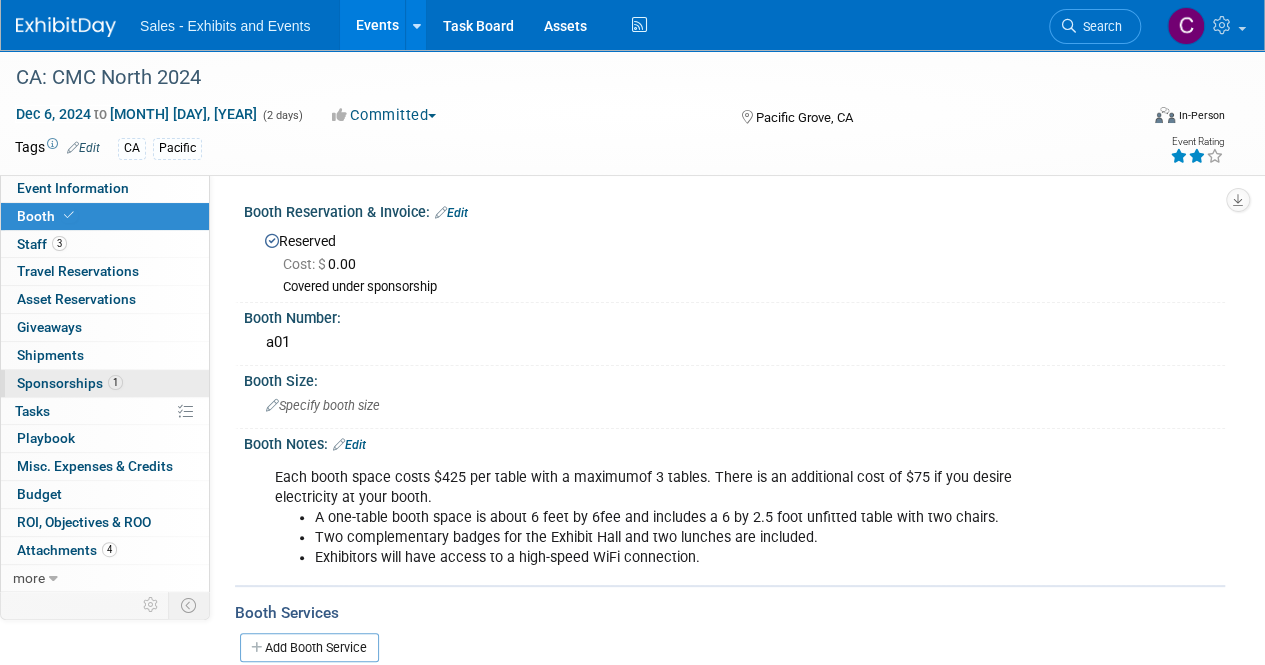 click on "Sponsorships 1" at bounding box center (70, 383) 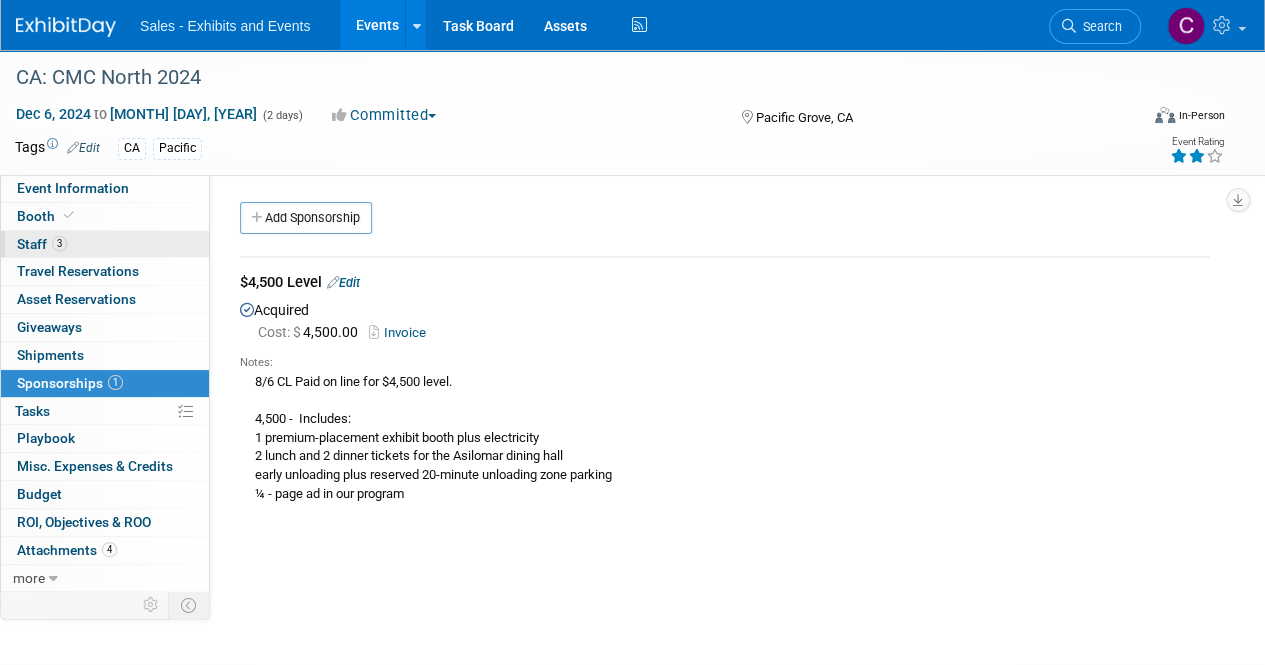 click on "3
Staff 3" at bounding box center (105, 244) 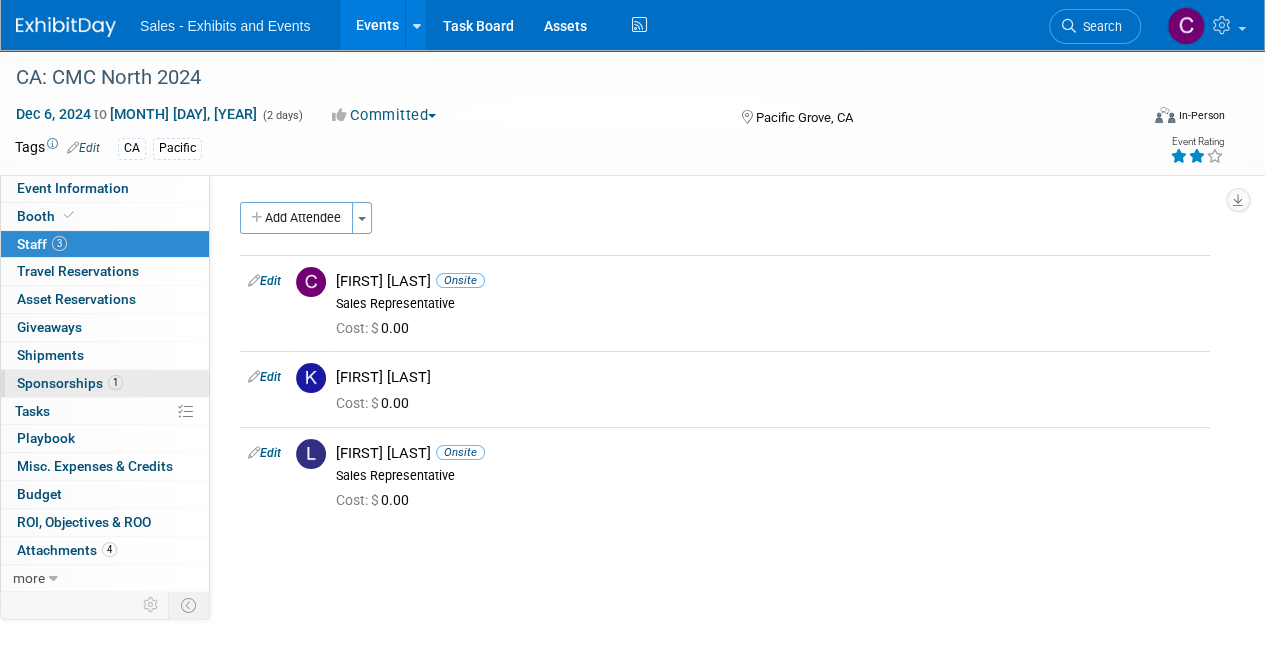 click on "Sponsorships 1" at bounding box center (70, 383) 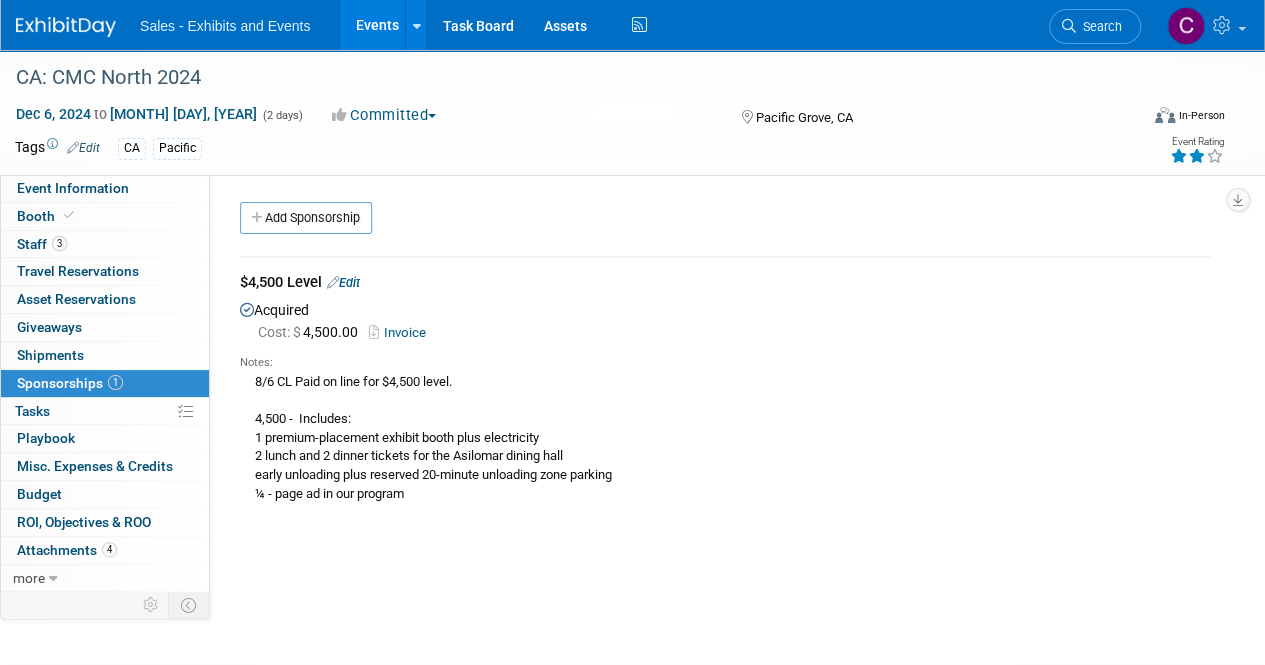 click on "Events" at bounding box center (376, 25) 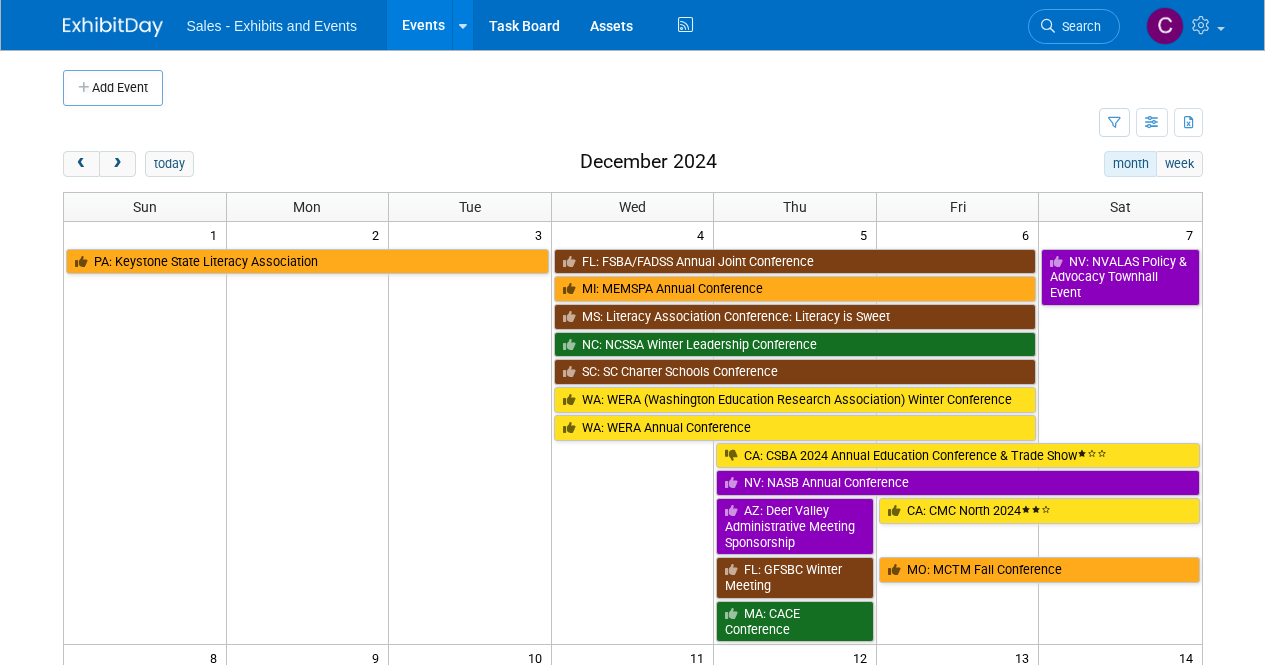 scroll, scrollTop: 0, scrollLeft: 0, axis: both 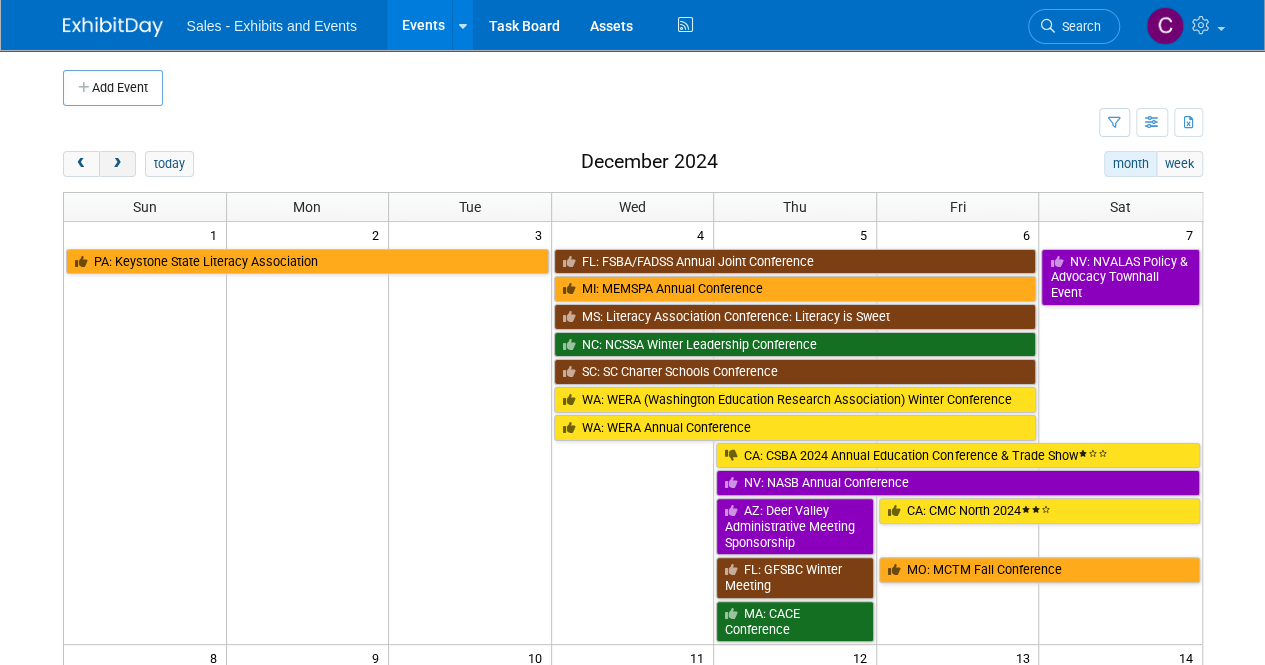 click at bounding box center (117, 164) 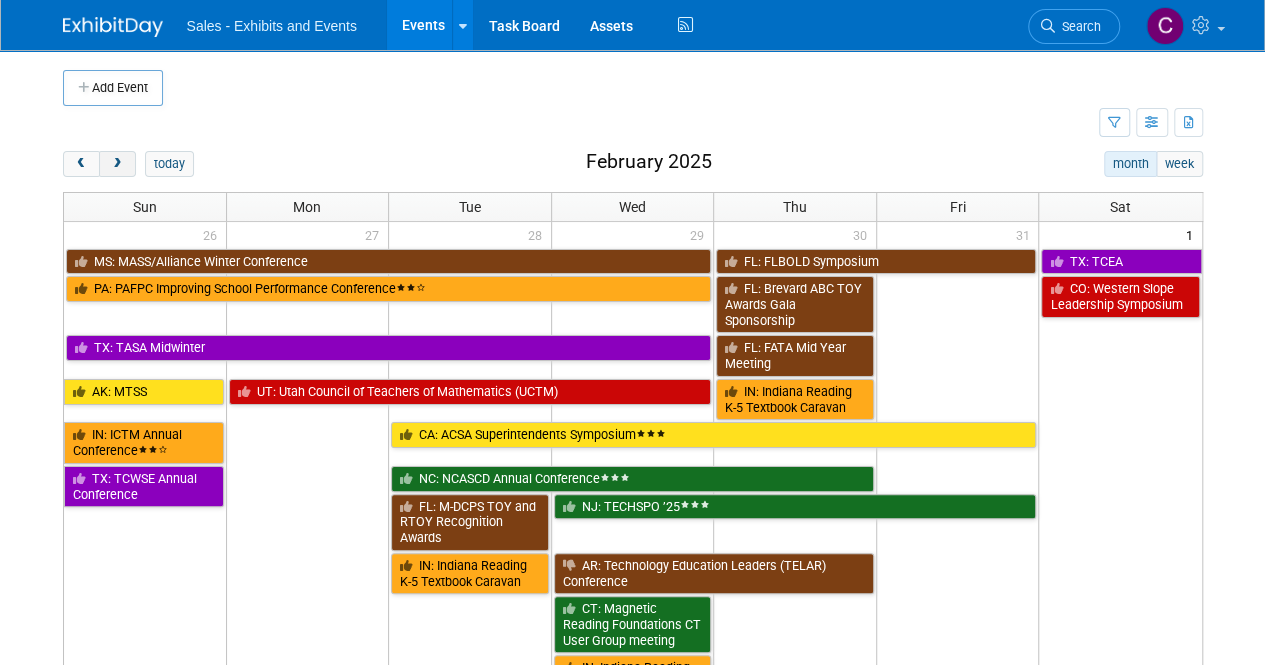 click at bounding box center (117, 164) 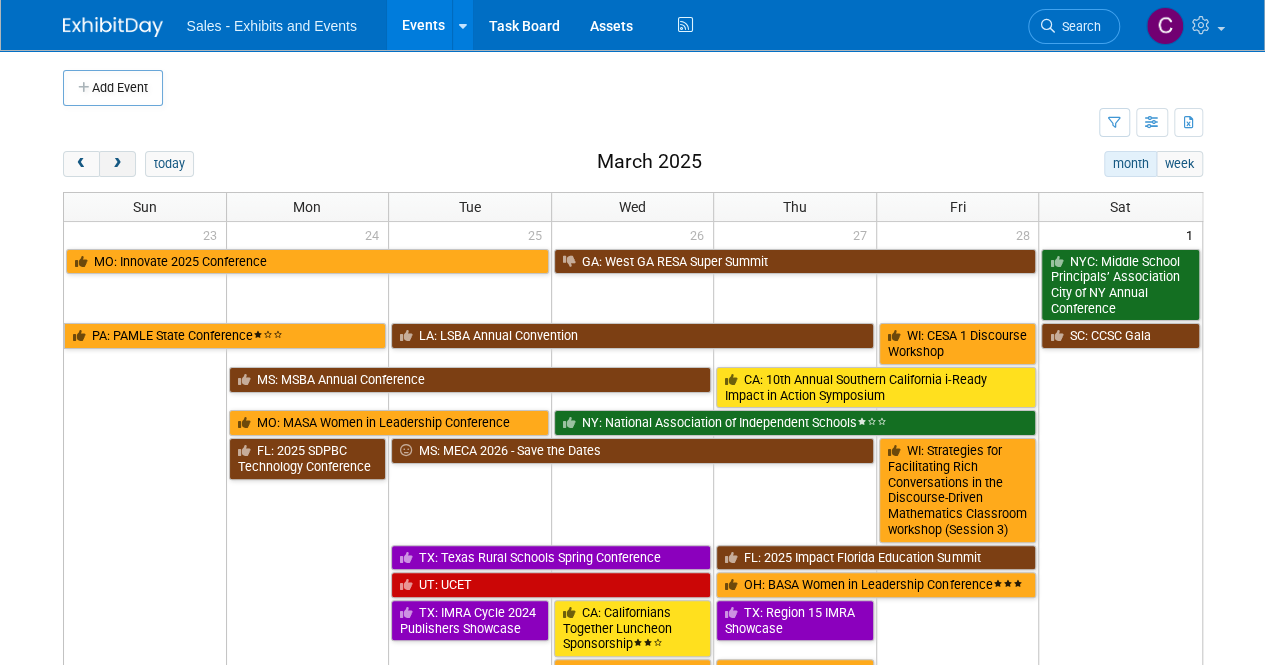 click at bounding box center [117, 164] 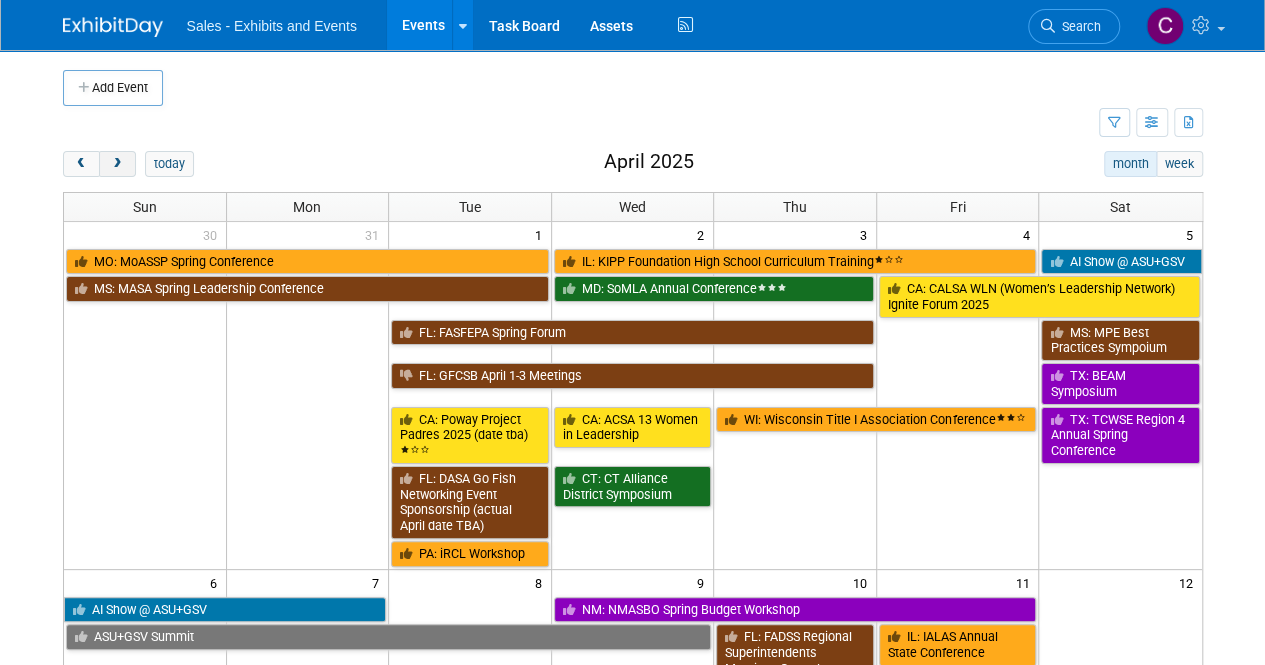 click at bounding box center [117, 164] 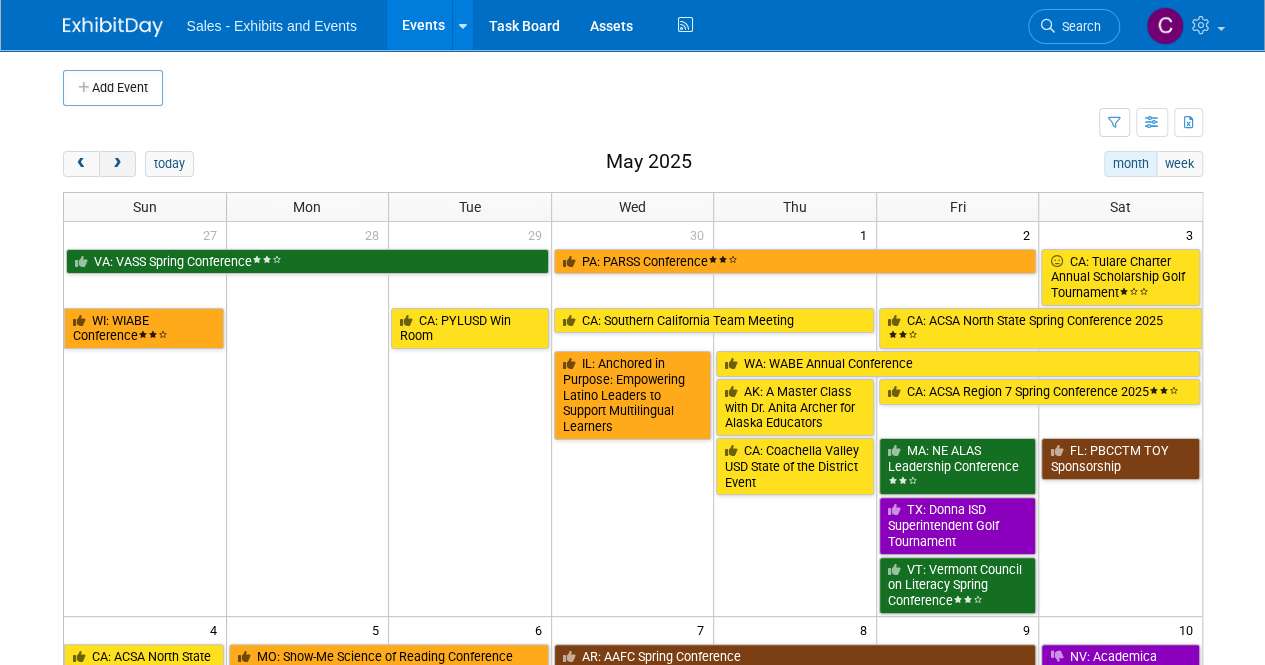 click at bounding box center [117, 164] 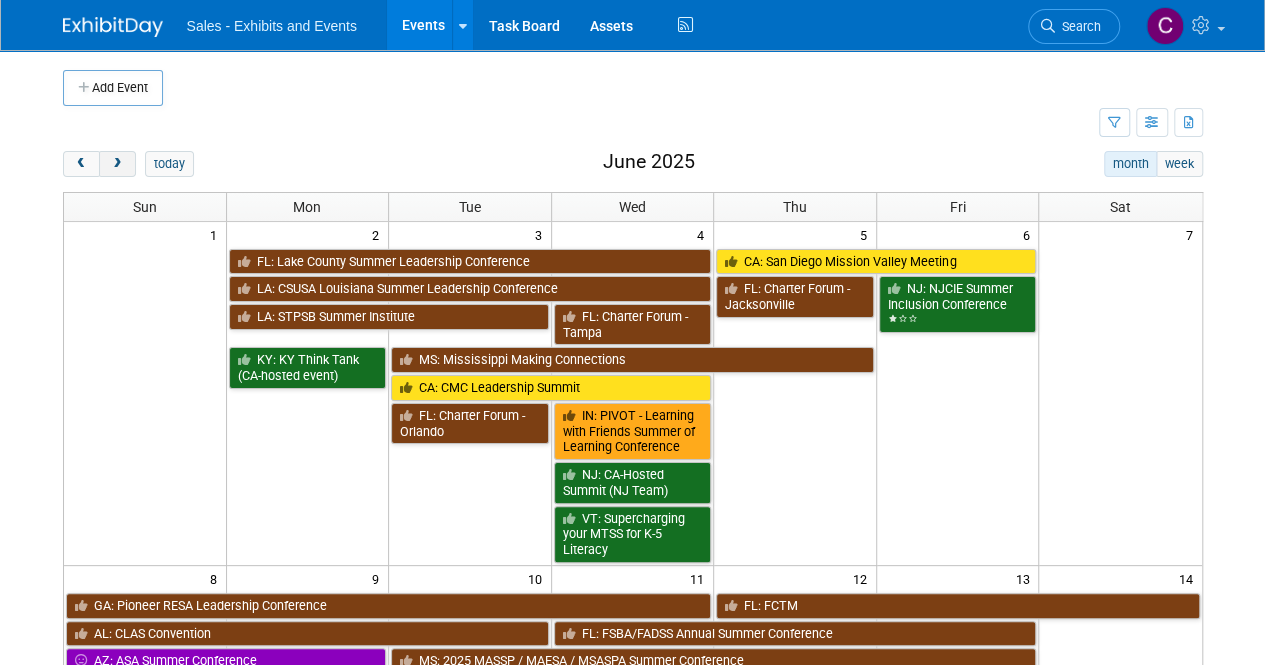 click at bounding box center [117, 164] 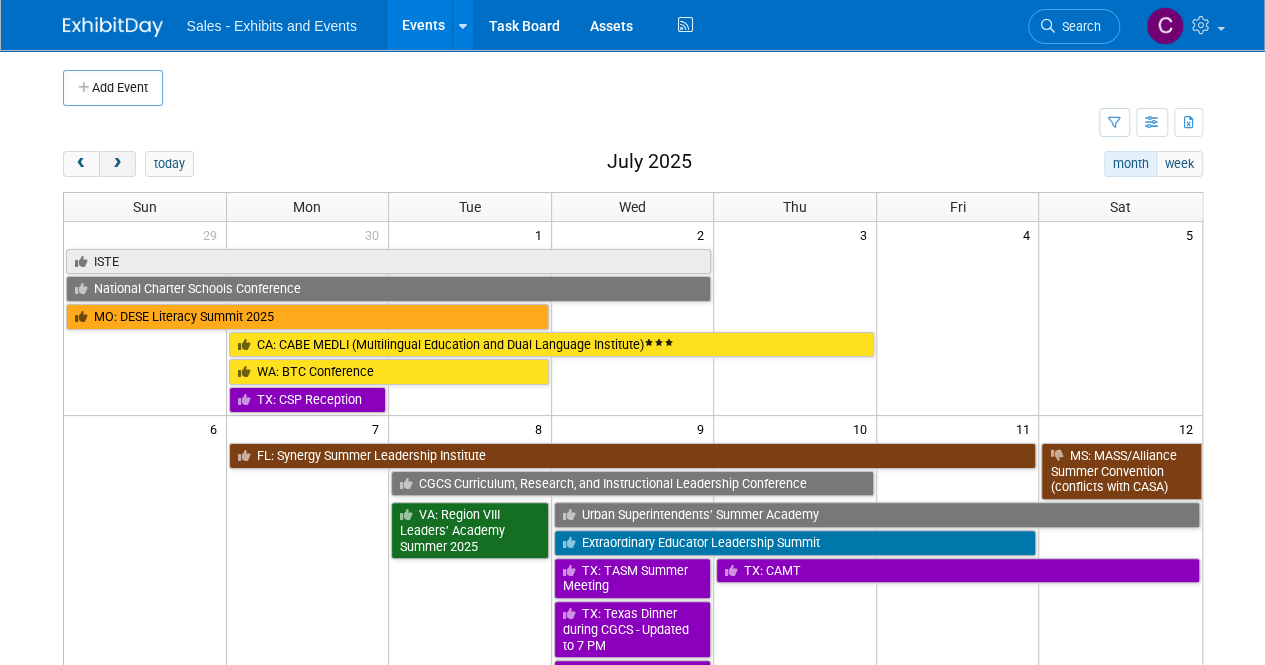 click at bounding box center [117, 164] 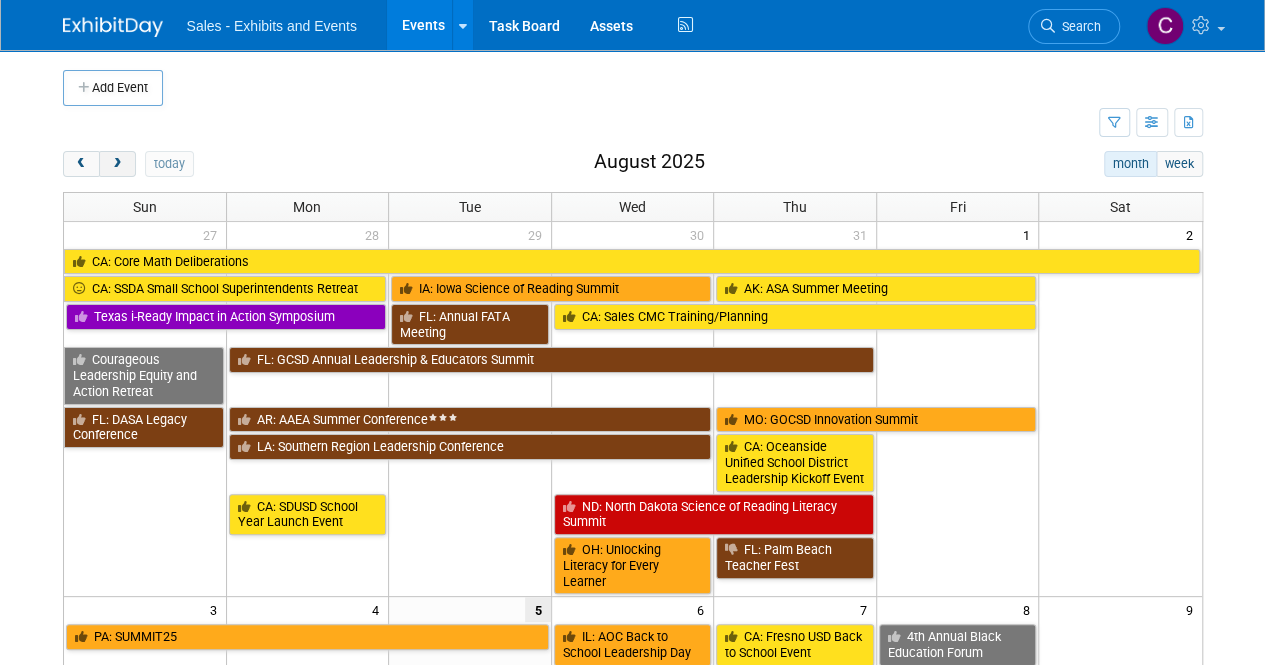 click at bounding box center (117, 164) 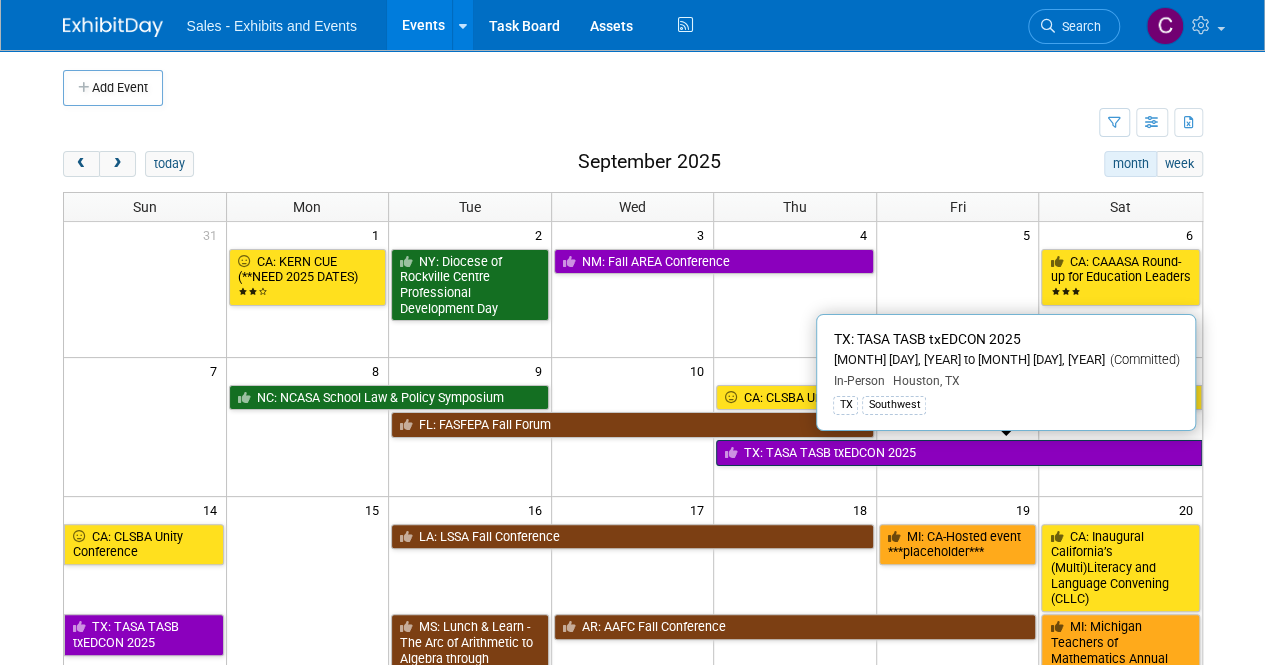 click on "TX: TASA TASB txEDCON 2025" at bounding box center (958, 453) 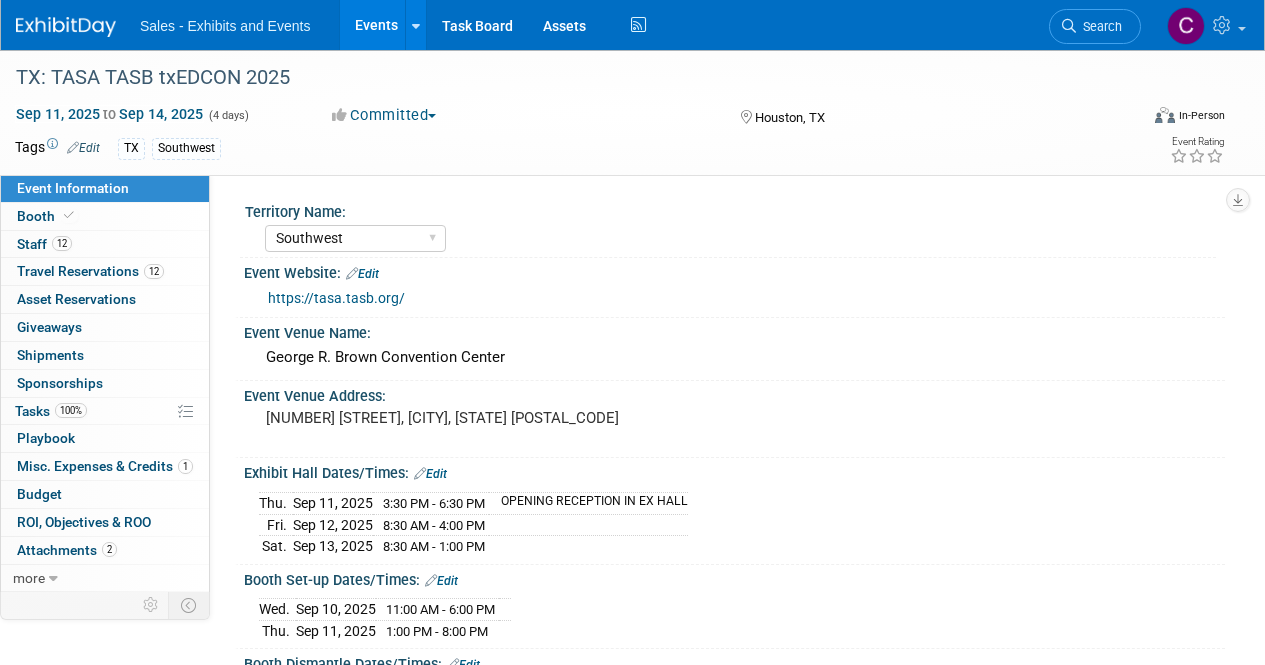 select on "Southwest" 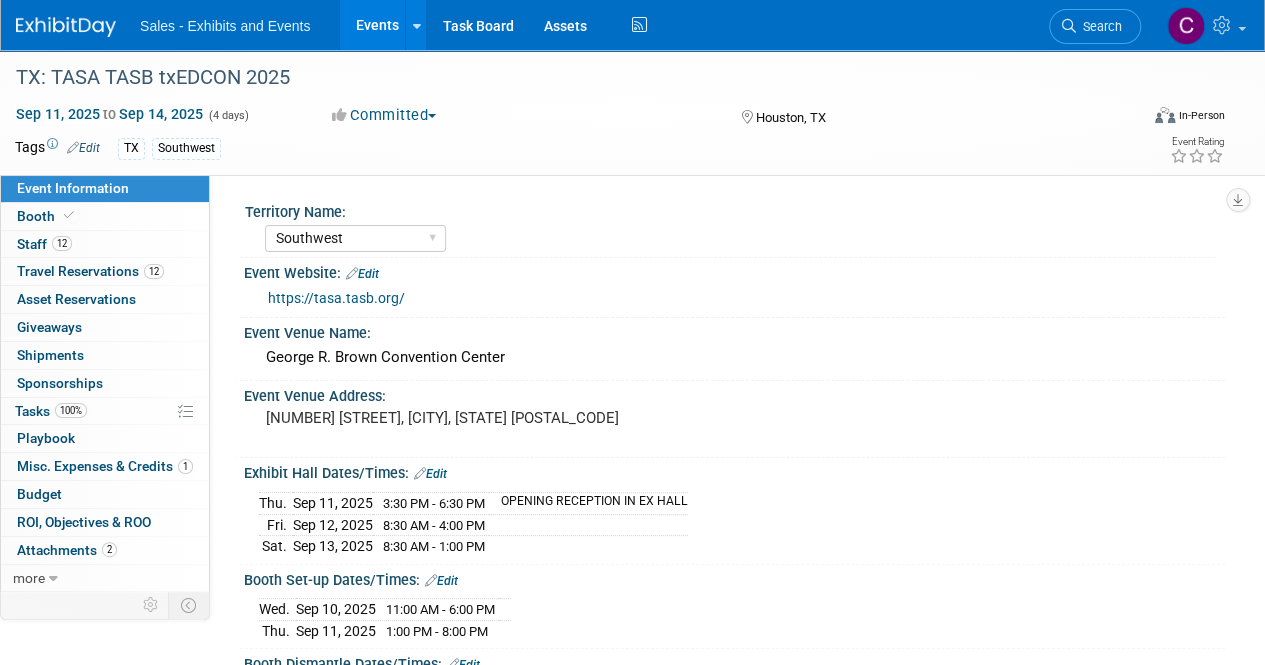 scroll, scrollTop: 0, scrollLeft: 0, axis: both 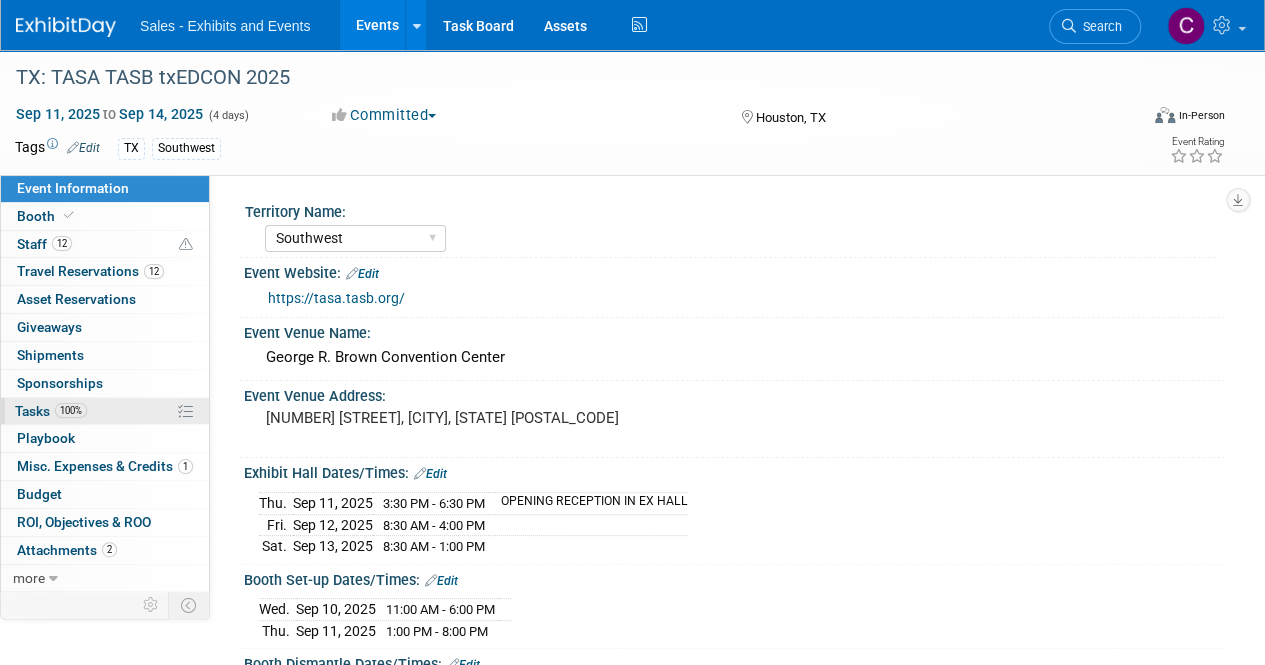 click on "Tasks 100%" at bounding box center (51, 411) 